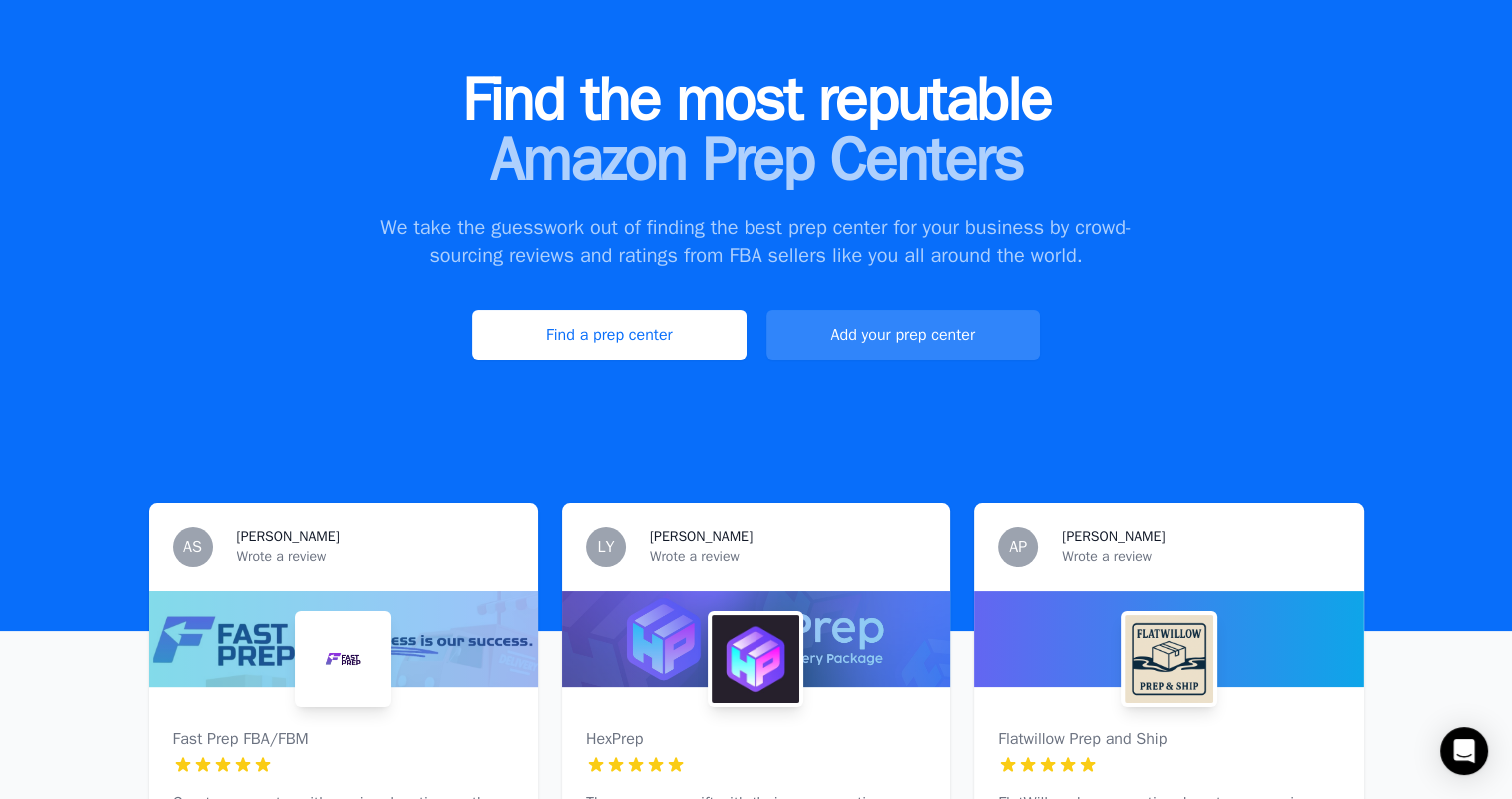 scroll, scrollTop: 140, scrollLeft: 0, axis: vertical 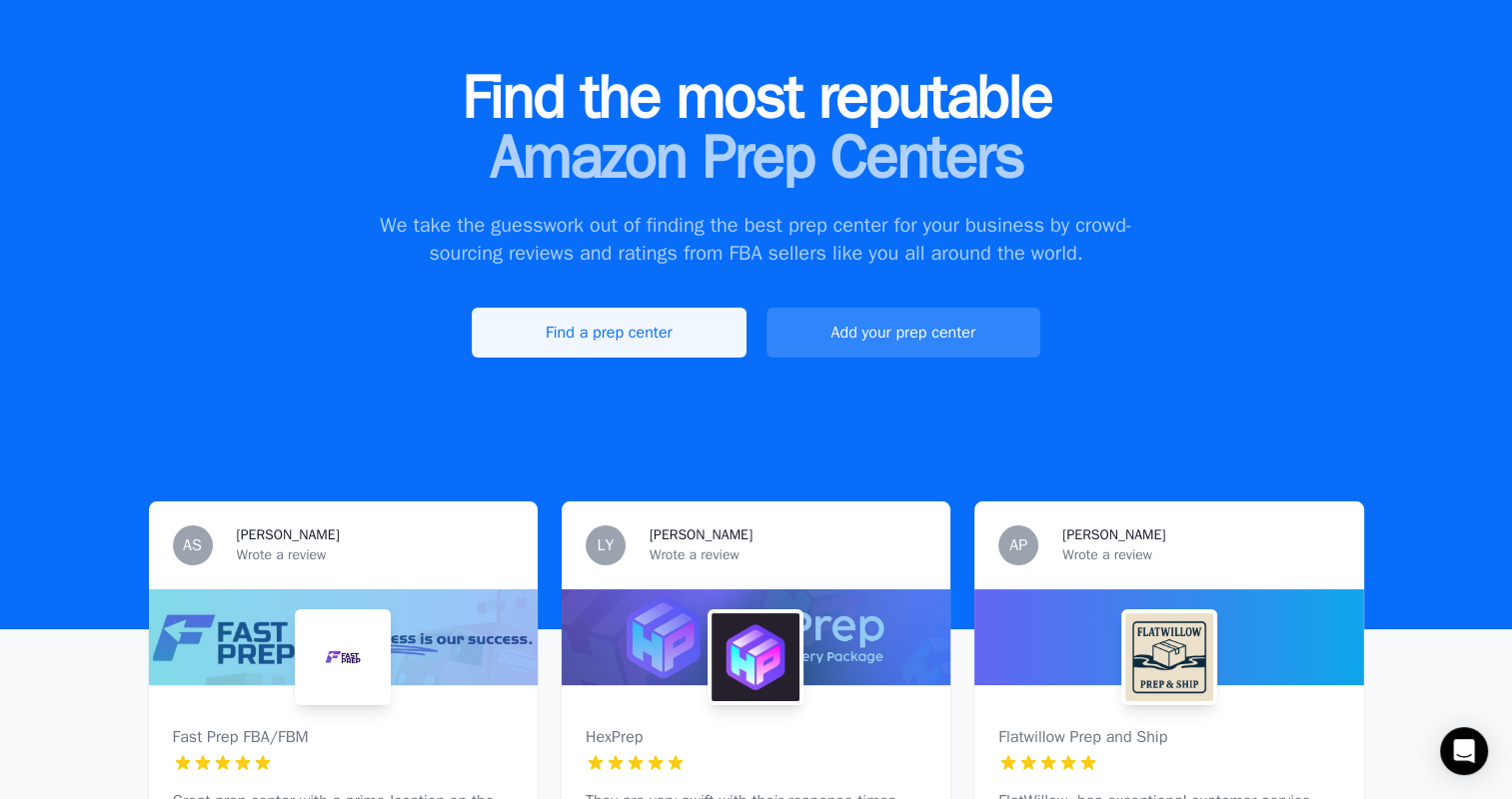 click on "Find a prep center" at bounding box center (609, 333) 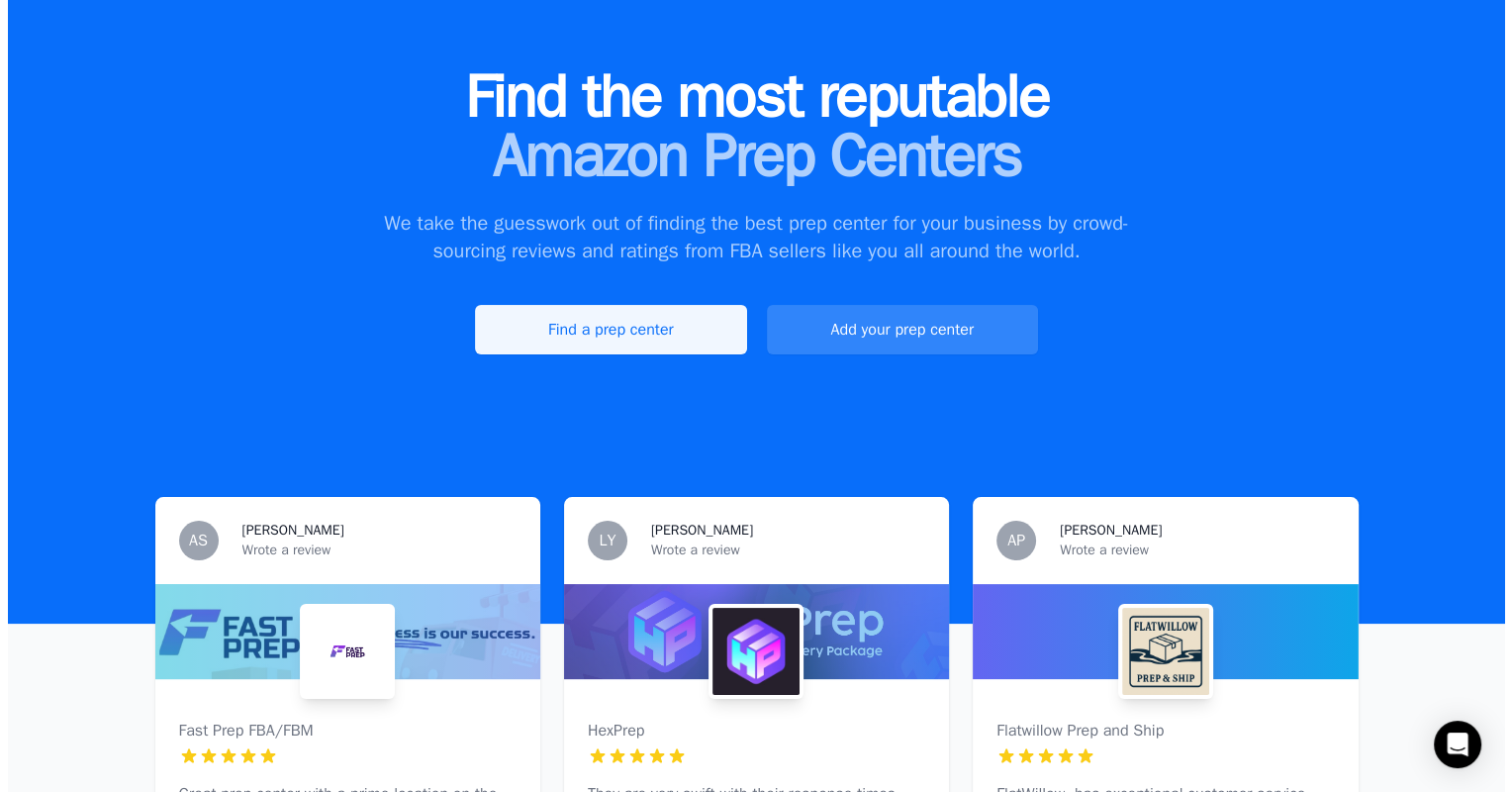 scroll, scrollTop: 0, scrollLeft: 0, axis: both 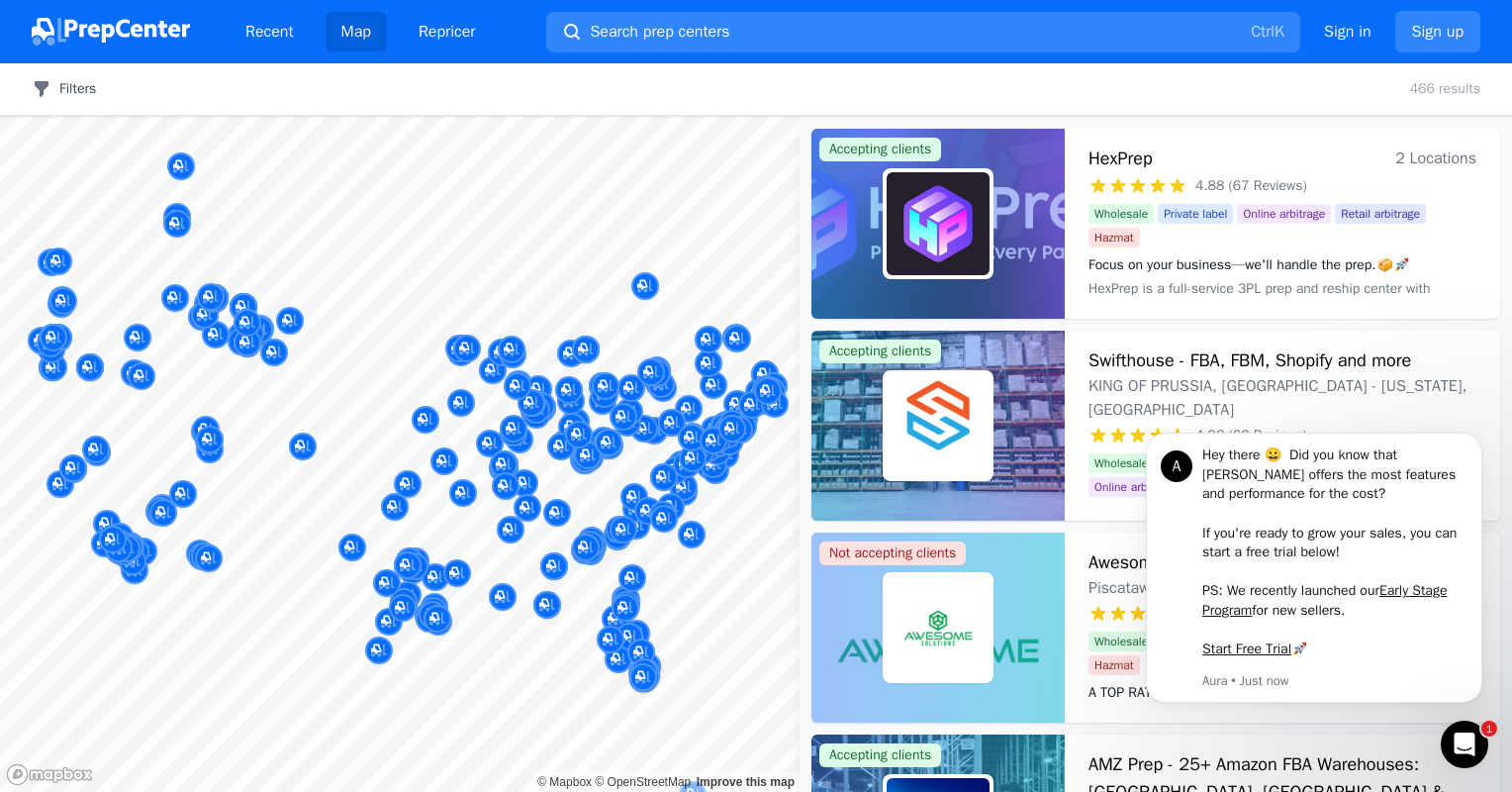 click on "Filters" at bounding box center [63, 89] 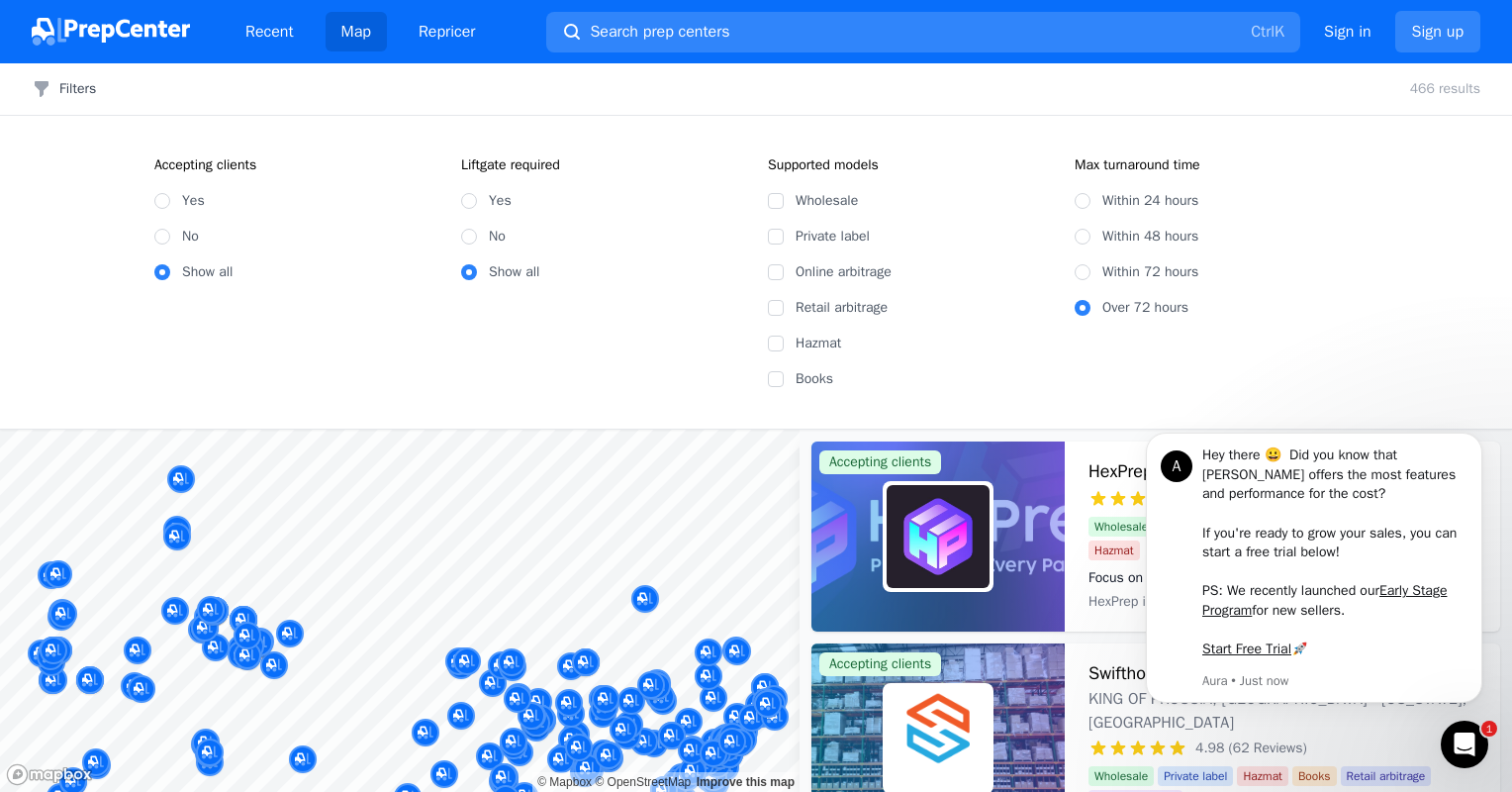 click on "No" at bounding box center [603, 237] 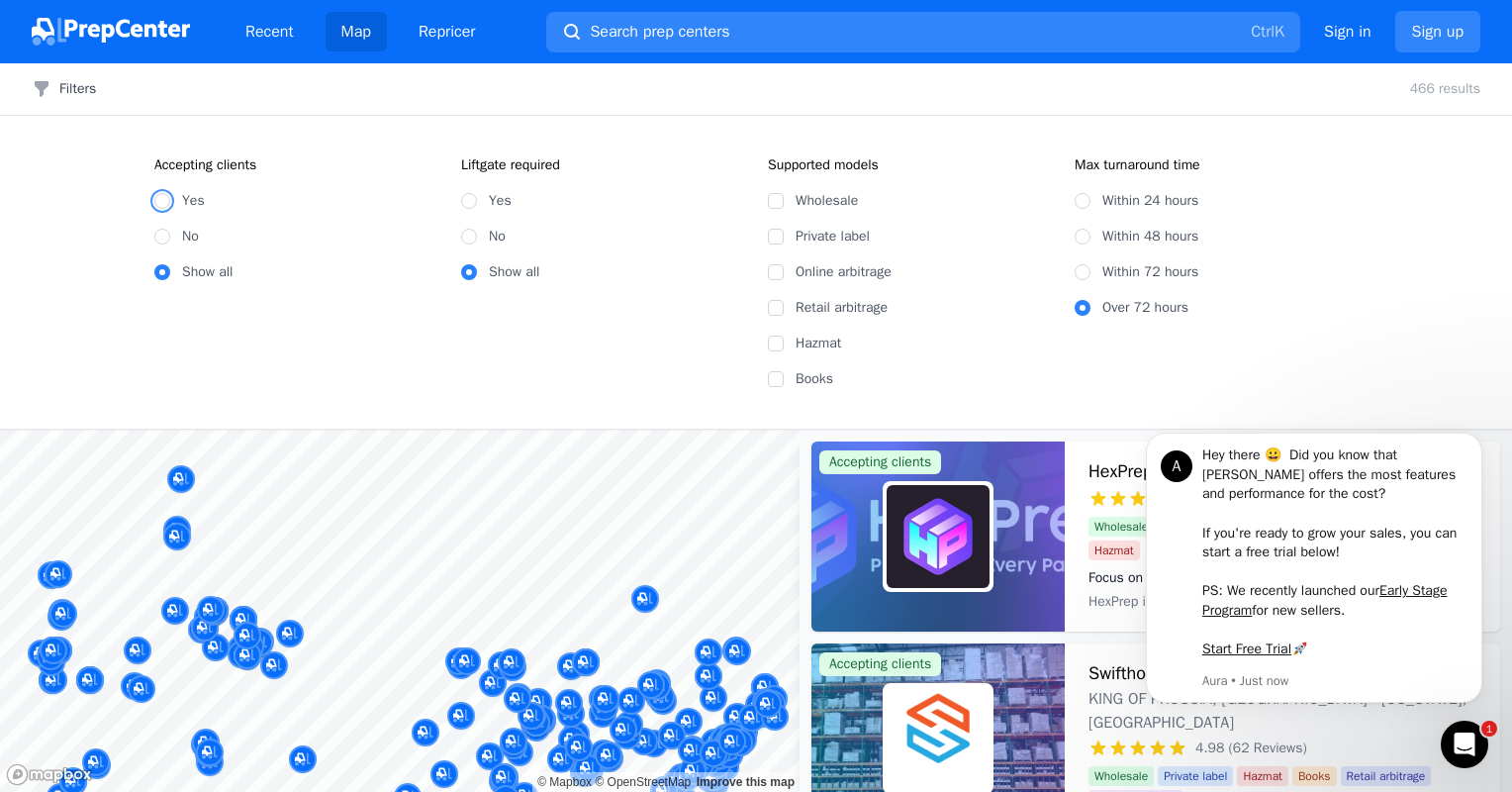 click on "Yes" at bounding box center [162, 201] 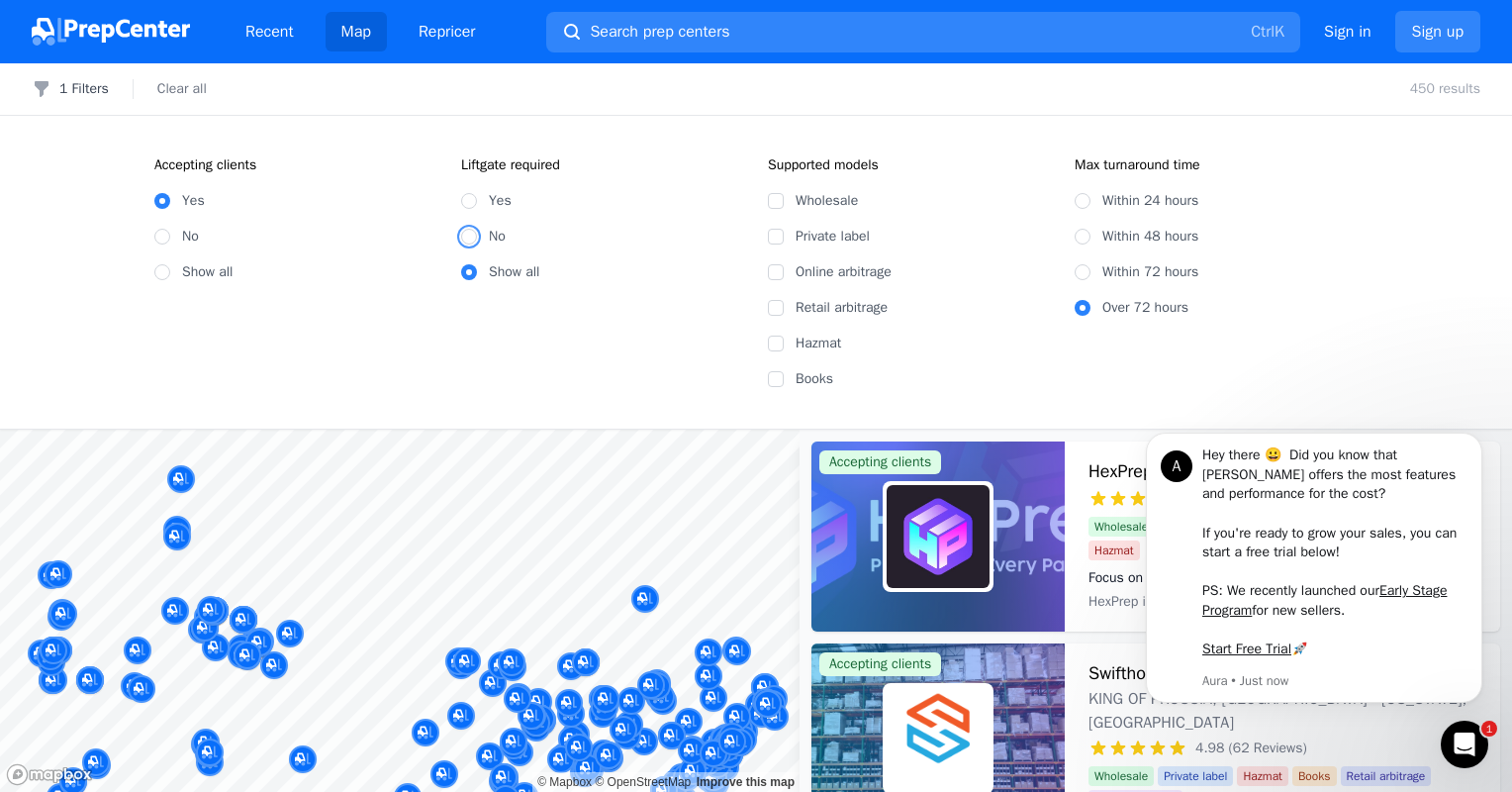 click on "No" at bounding box center (469, 237) 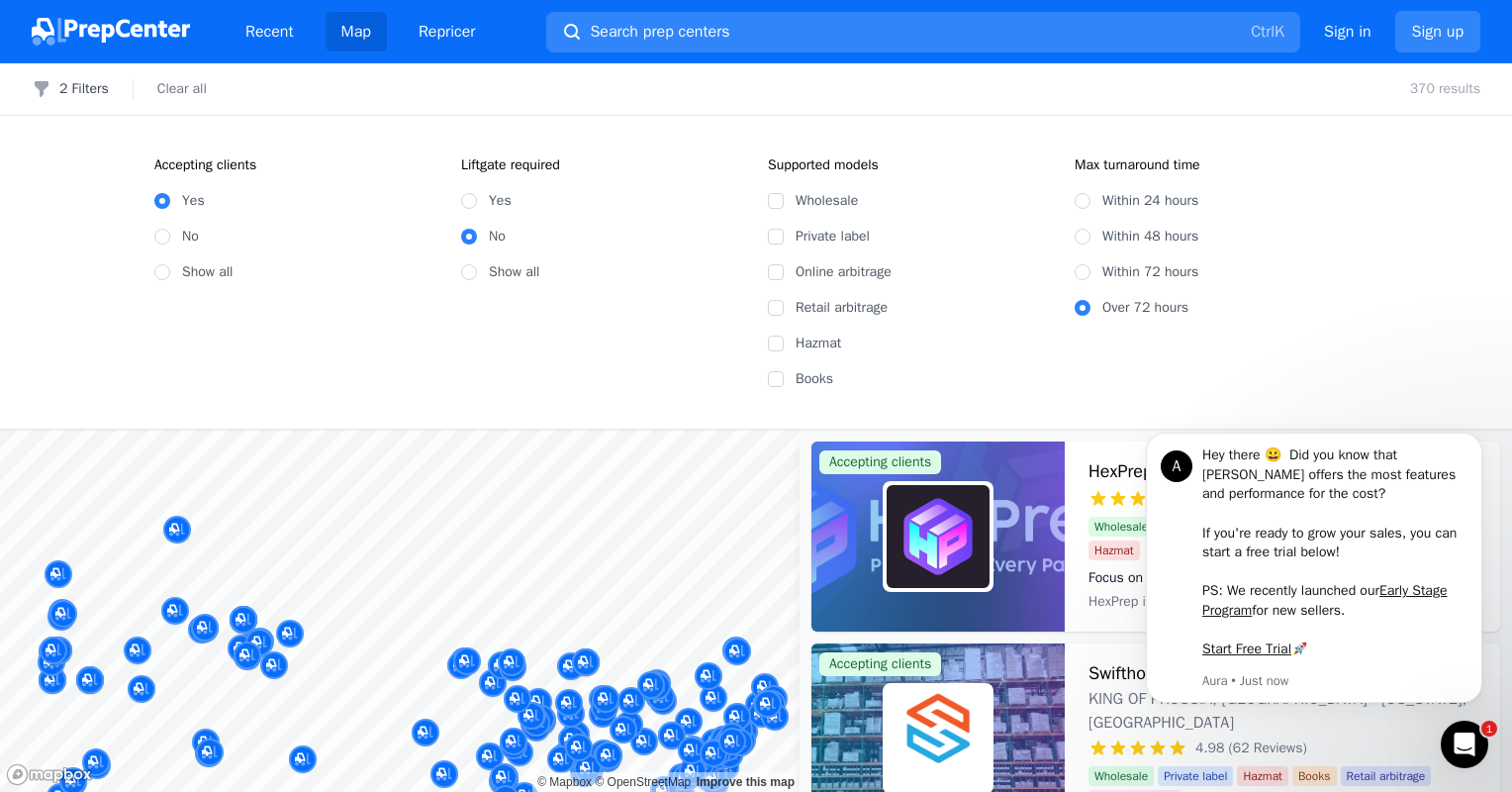 click on "Within 48 hours" at bounding box center (1216, 237) 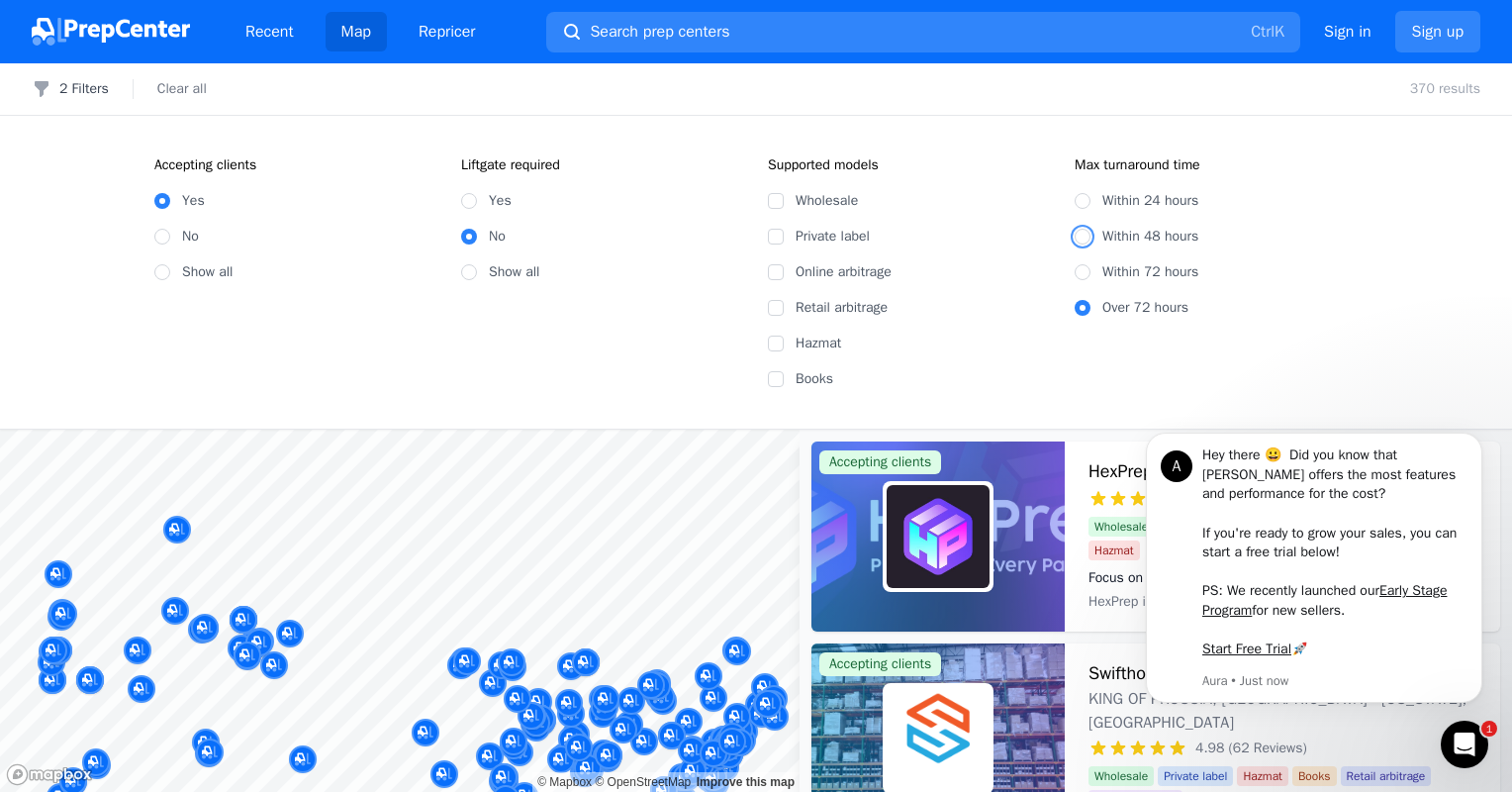 click on "Within 48 hours" at bounding box center (1083, 237) 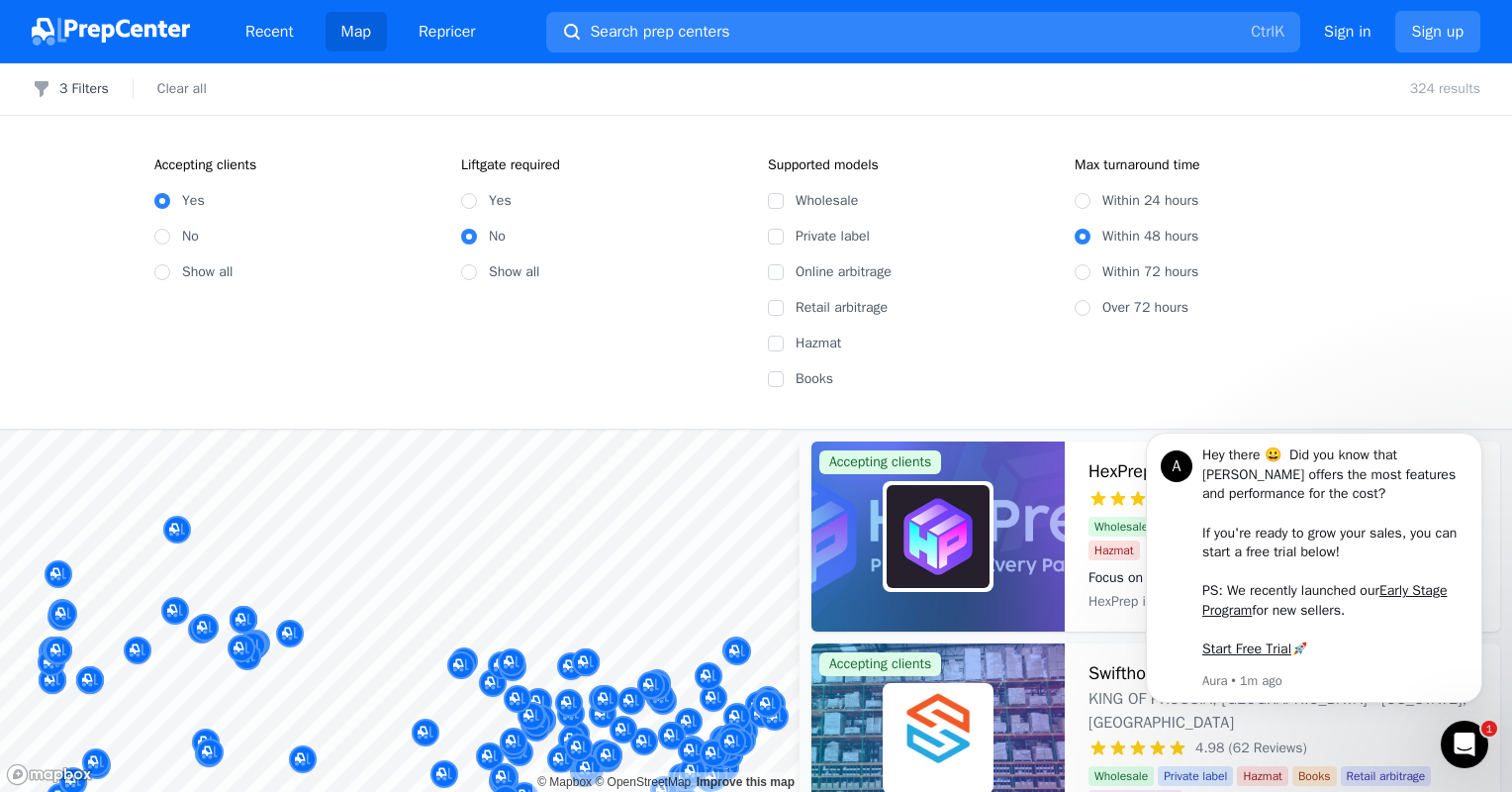 click 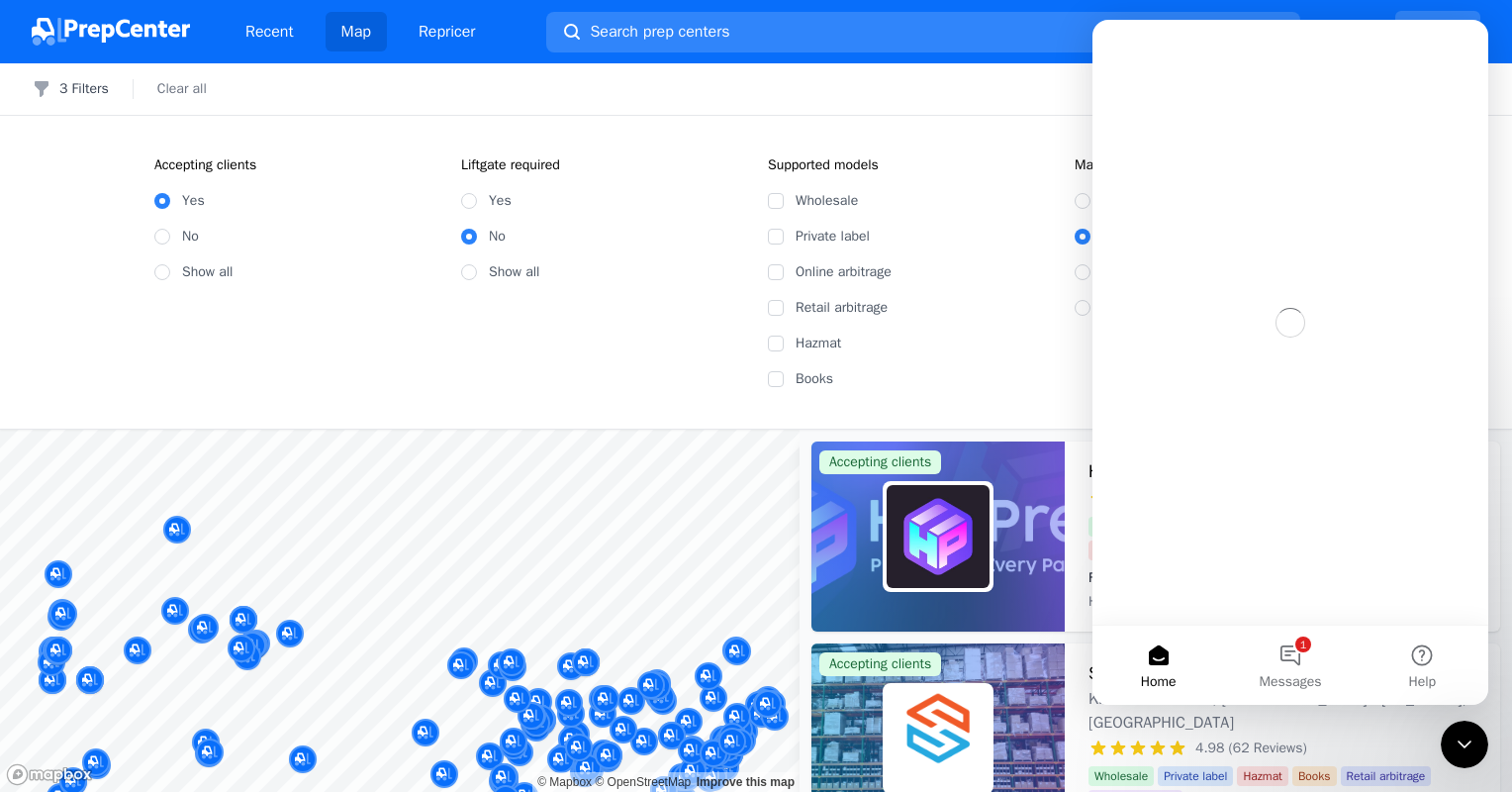scroll, scrollTop: 0, scrollLeft: 0, axis: both 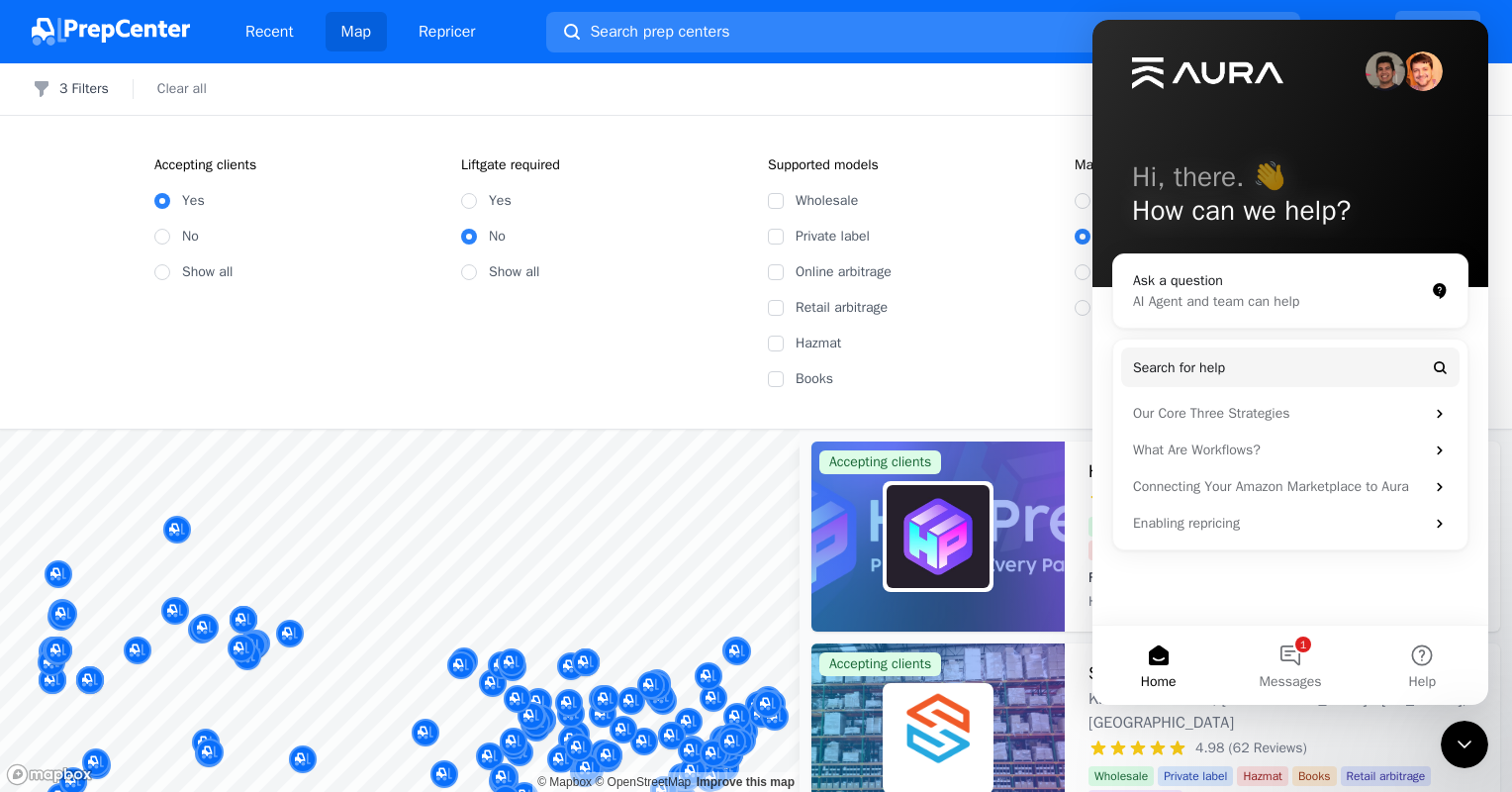 click on "Books" at bounding box center (923, 379) 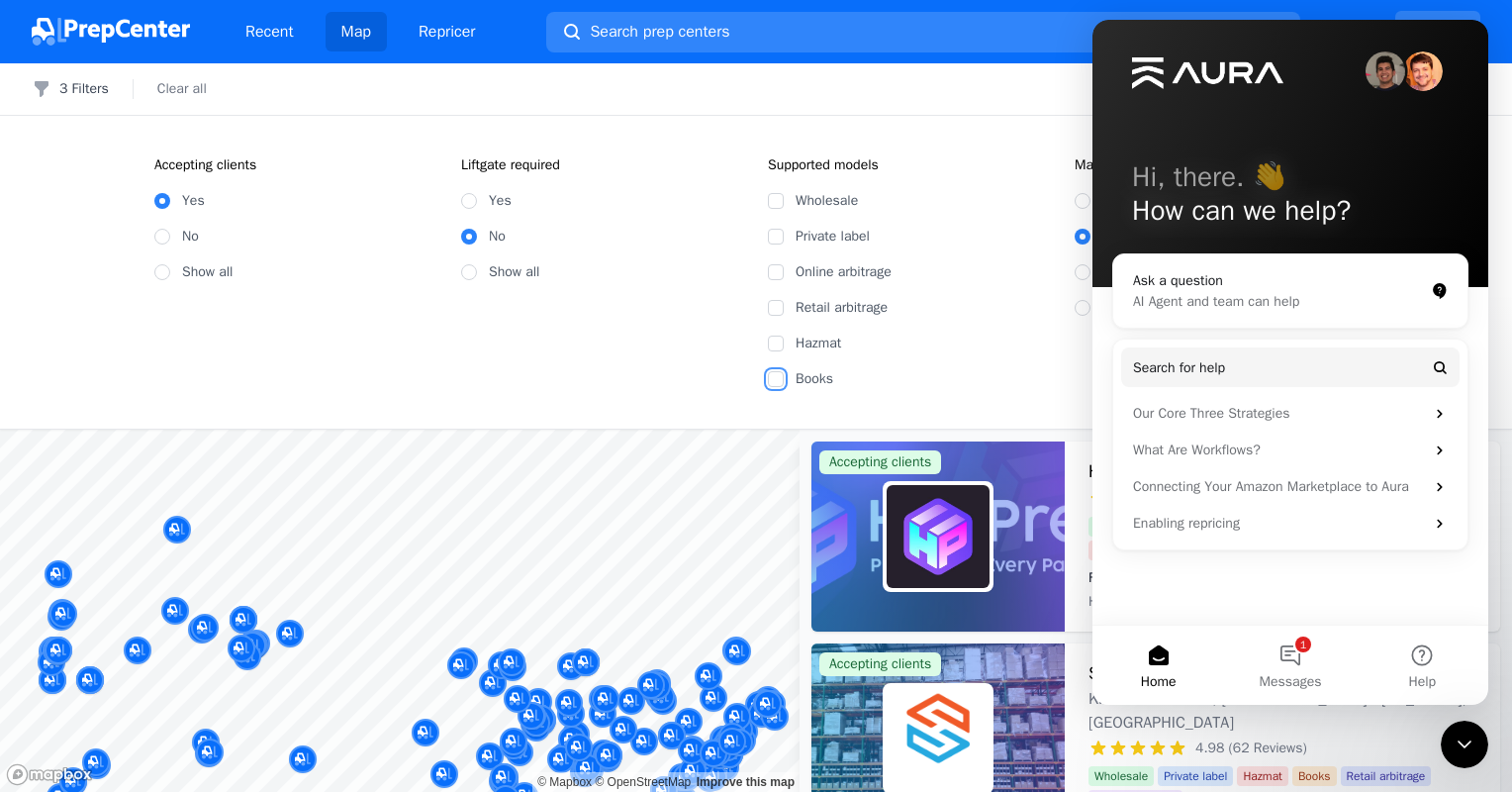 click on "Books" at bounding box center (776, 379) 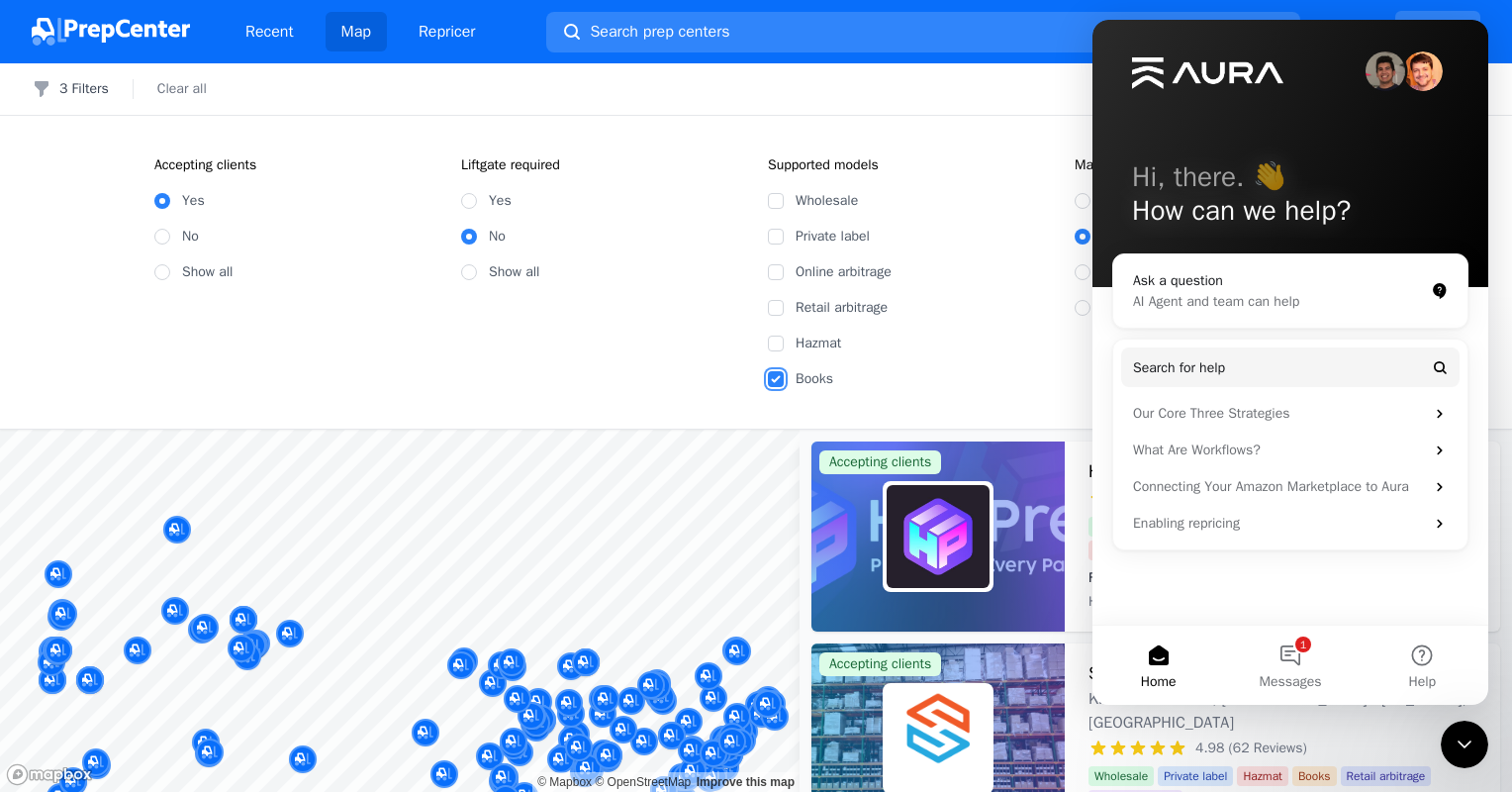 checkbox on "true" 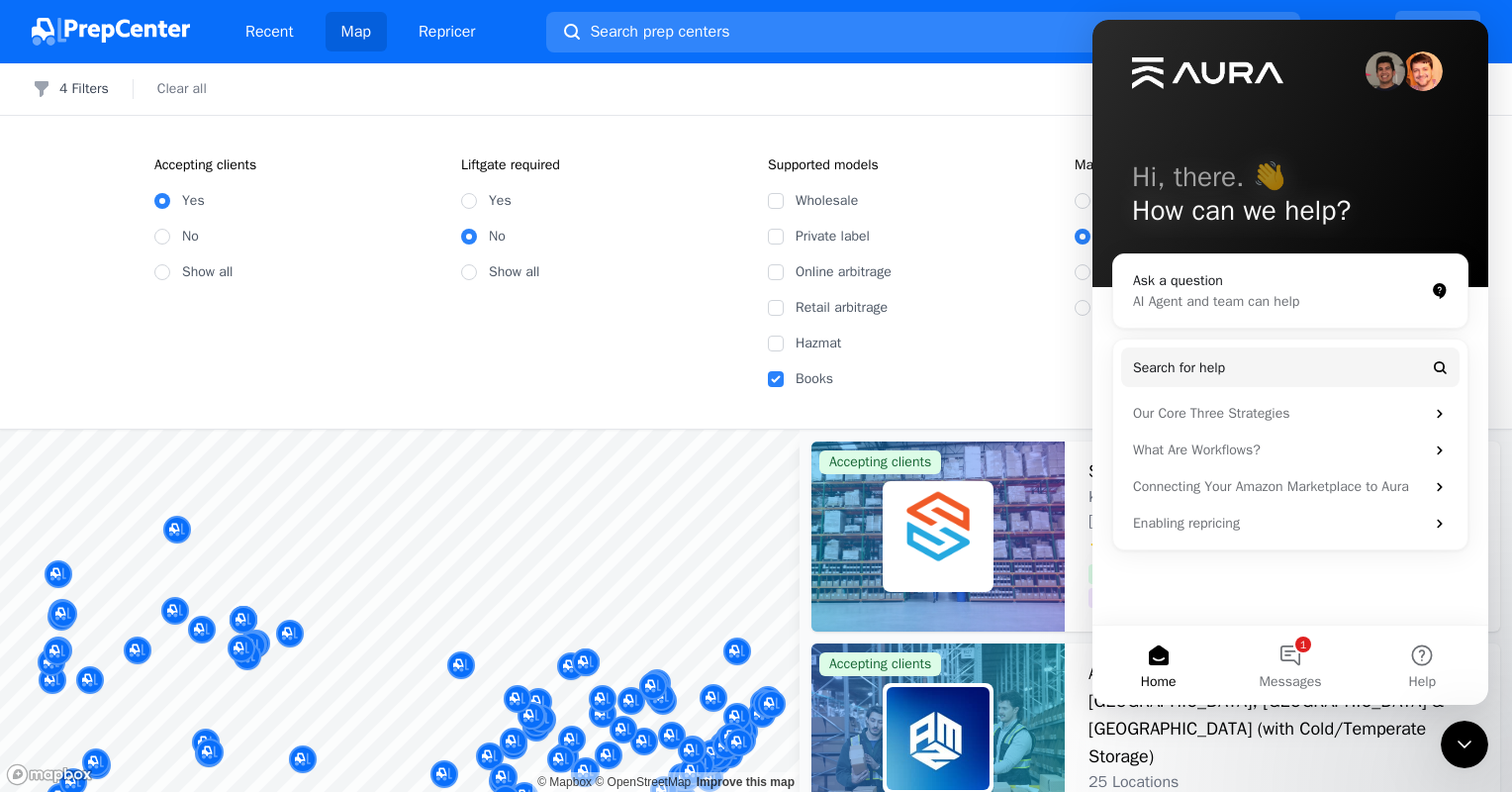 click 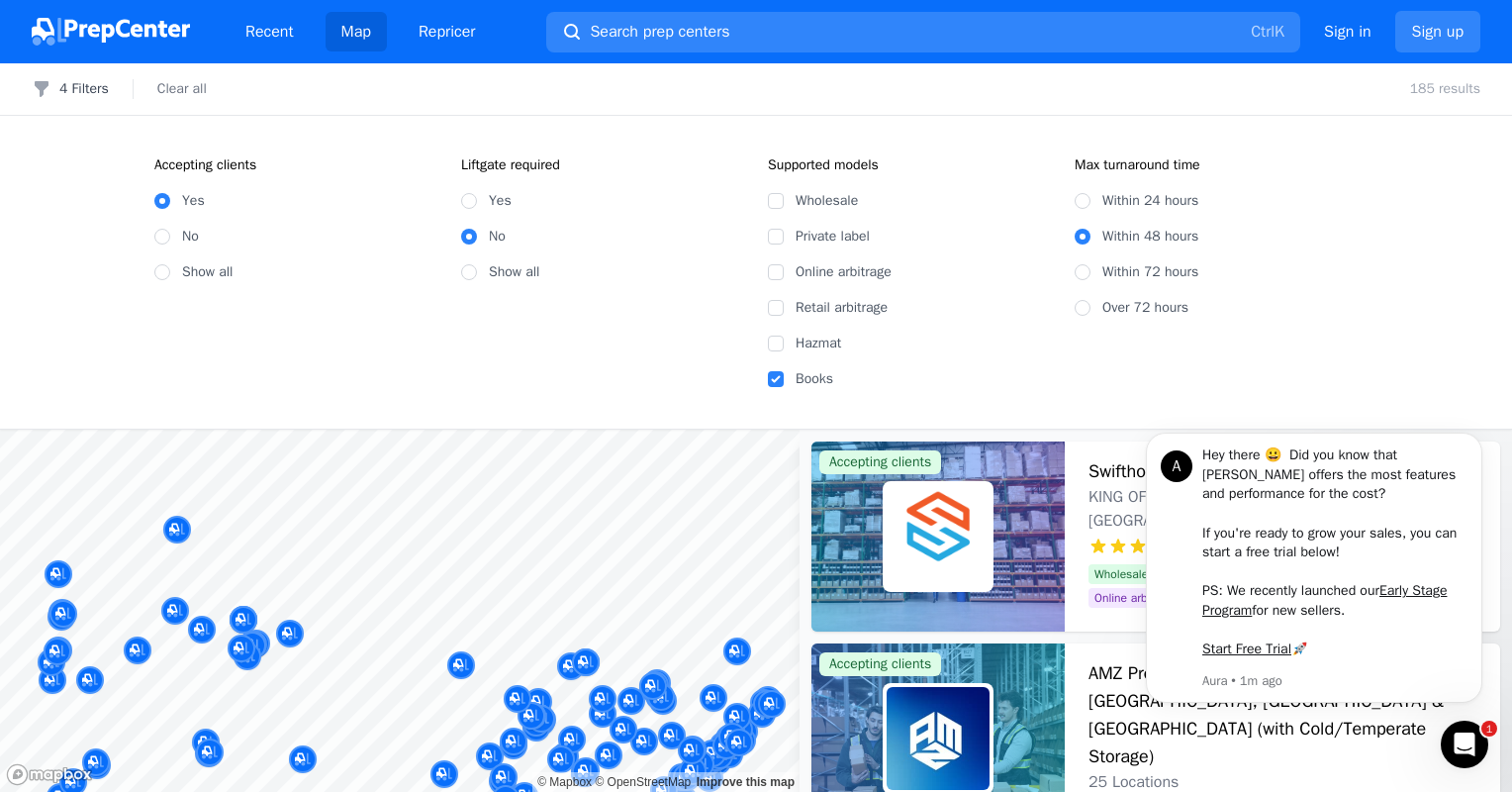 scroll, scrollTop: 0, scrollLeft: 0, axis: both 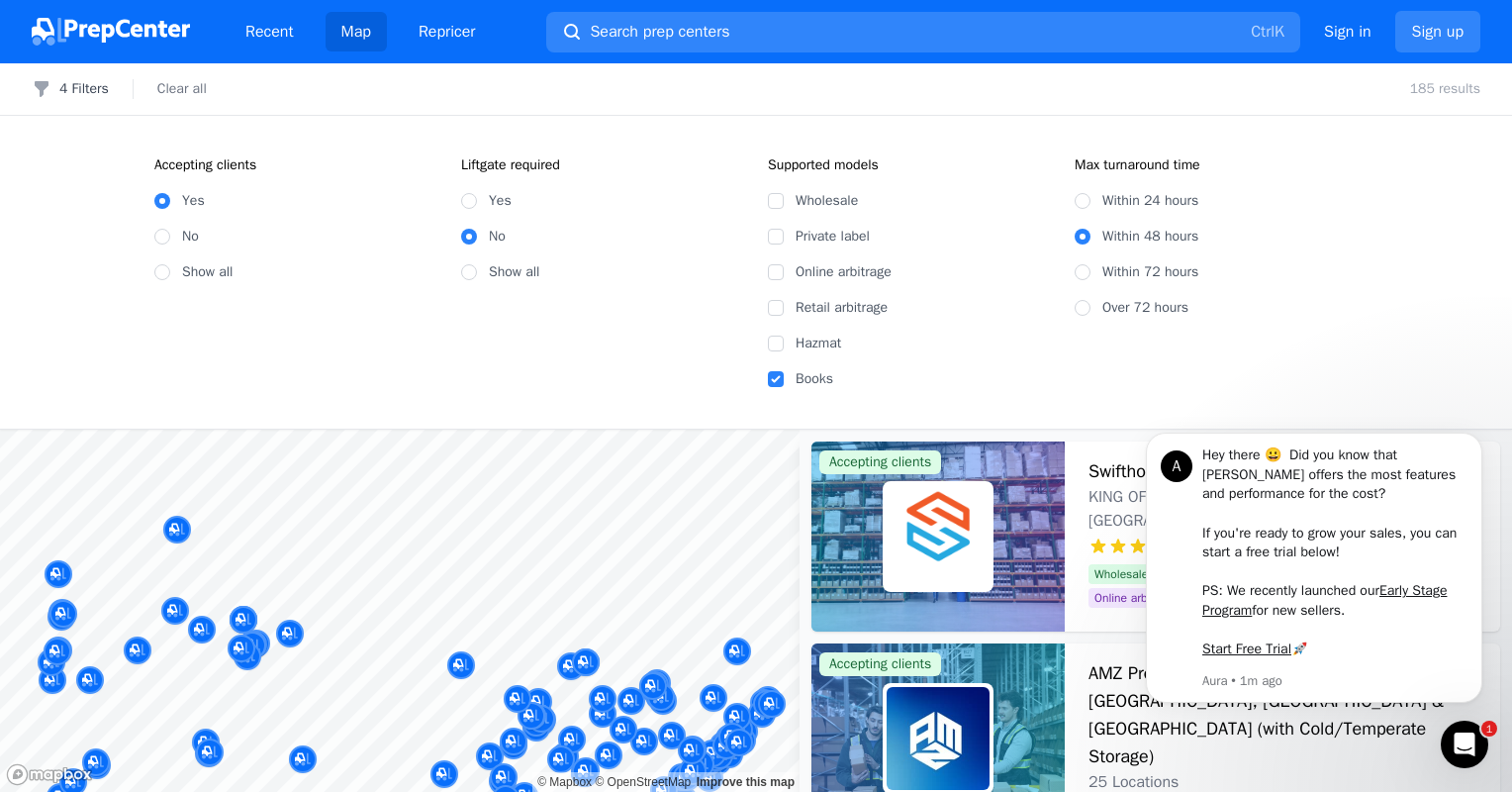 click on "Accepting clients Yes No Show all Liftgate required Yes No Show all Supported models Wholesale Private label Online arbitrage Retail arbitrage Hazmat Books Max turnaround time Within 24 hours Within 48 hours Within 72 hours Over 72 hours" at bounding box center (756, 272) 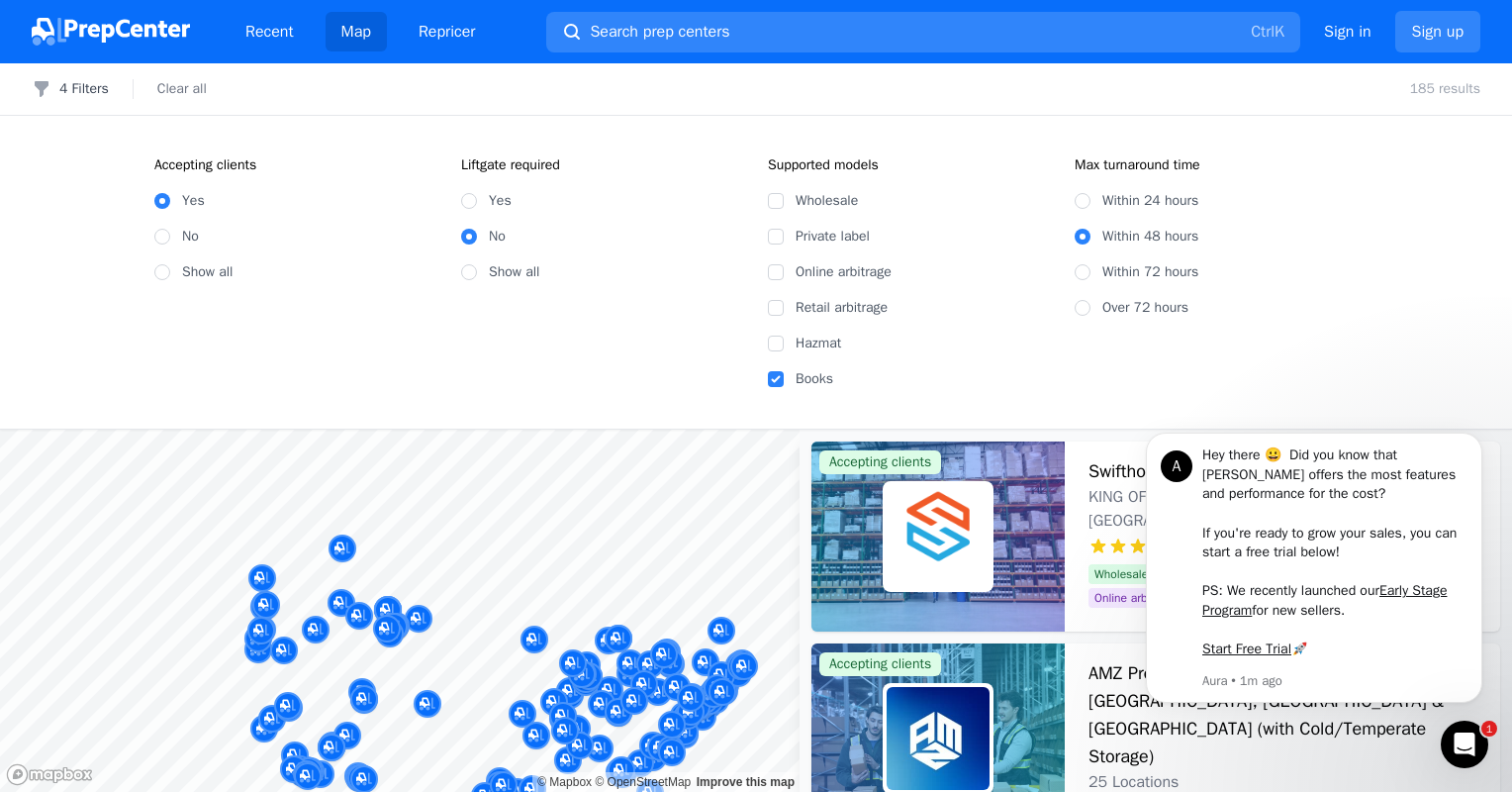 drag, startPoint x: 1499, startPoint y: 465, endPoint x: 1497, endPoint y: 496, distance: 31.06445 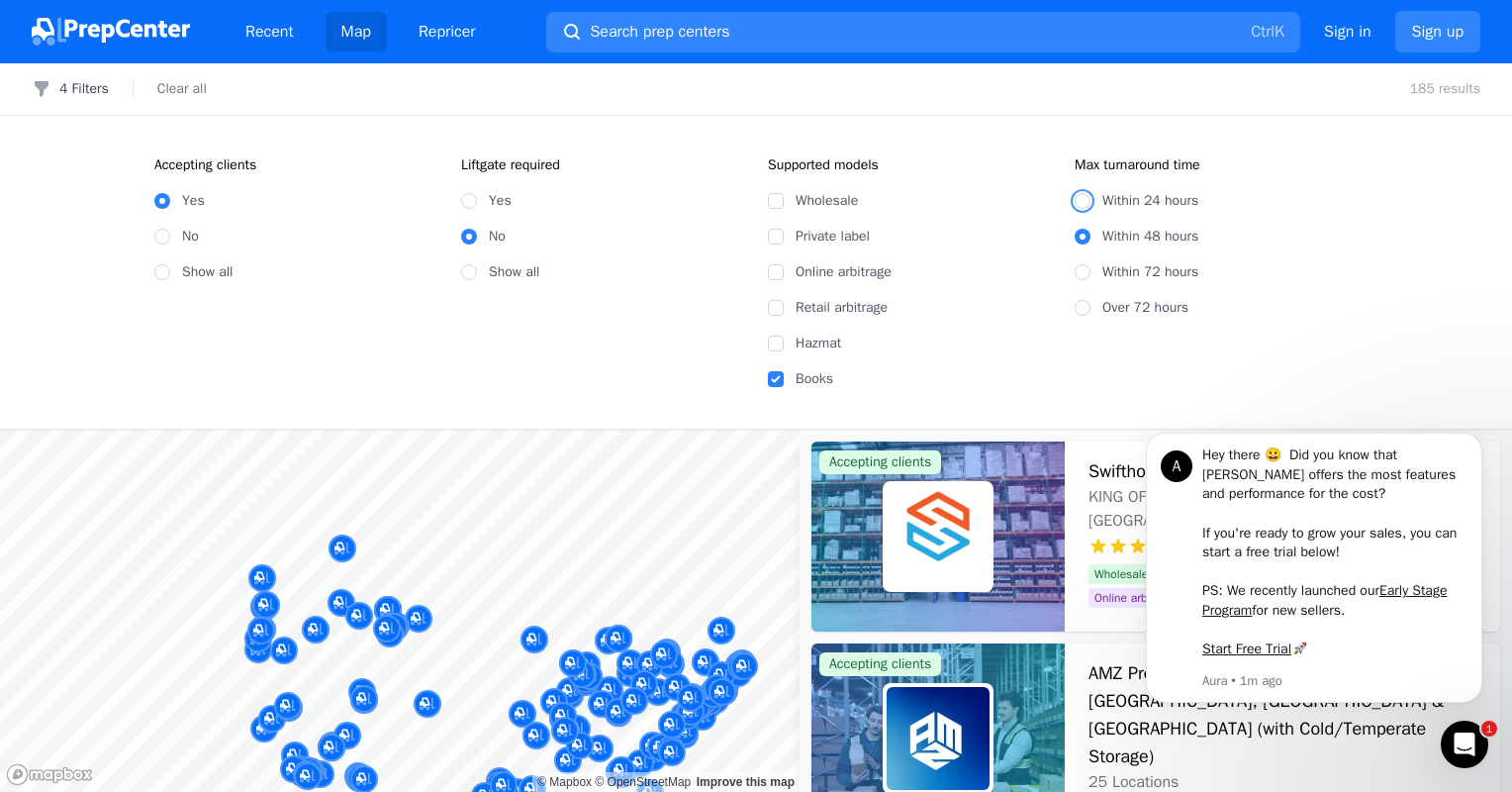 click on "Within 24 hours" at bounding box center (1083, 201) 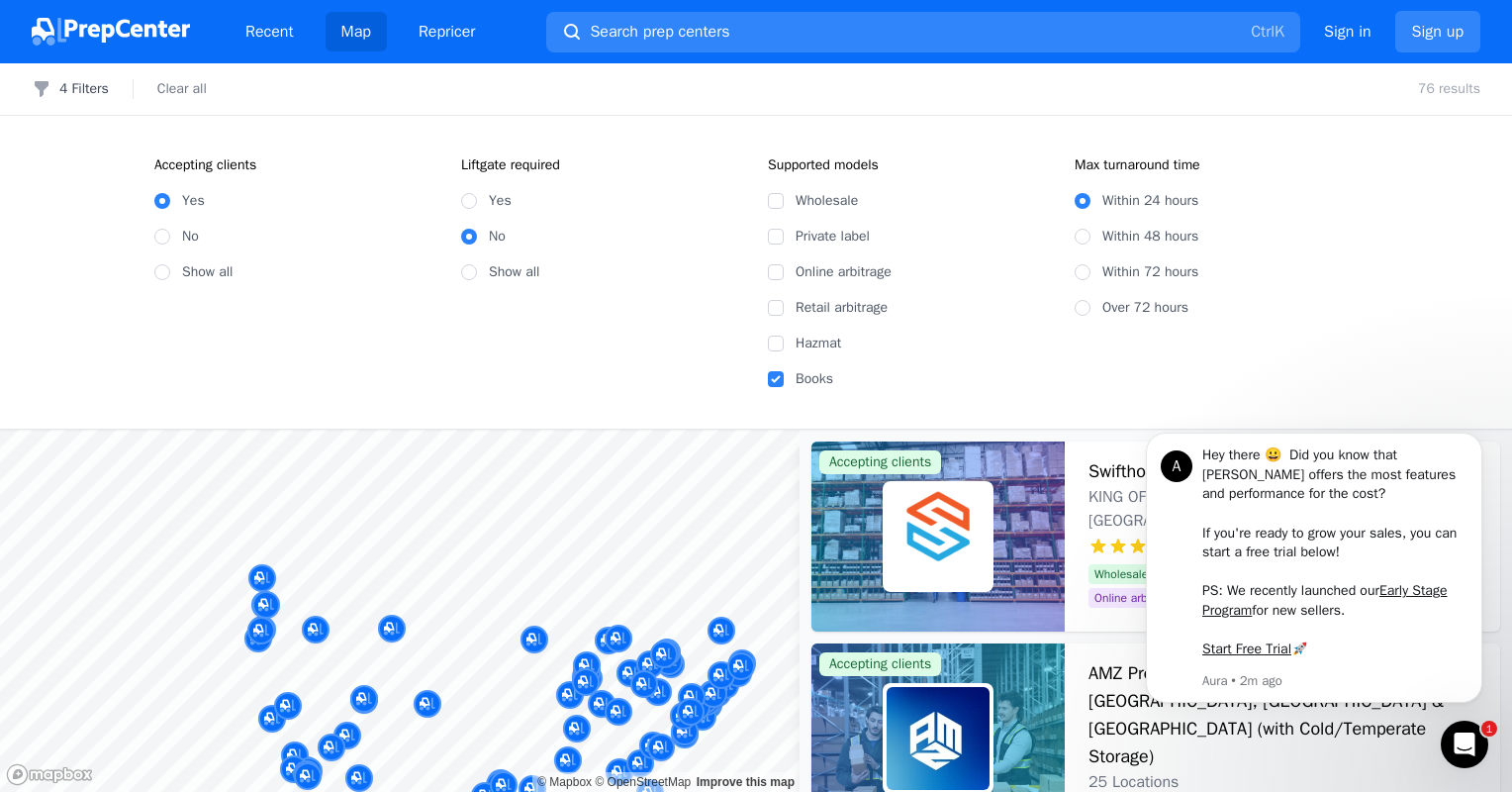 click on "Within 48 hours" at bounding box center [1216, 237] 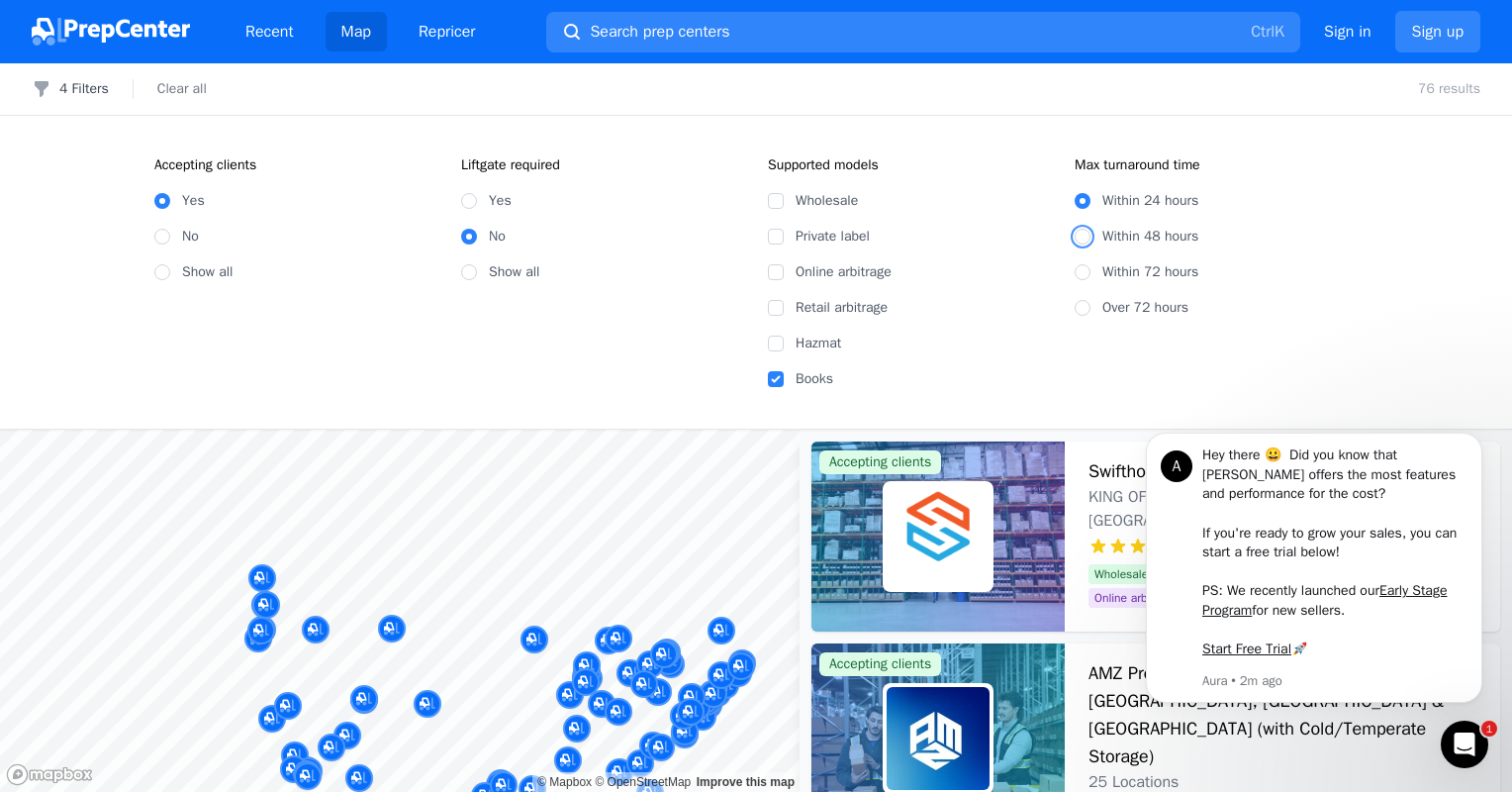 click on "Within 48 hours" at bounding box center [1083, 237] 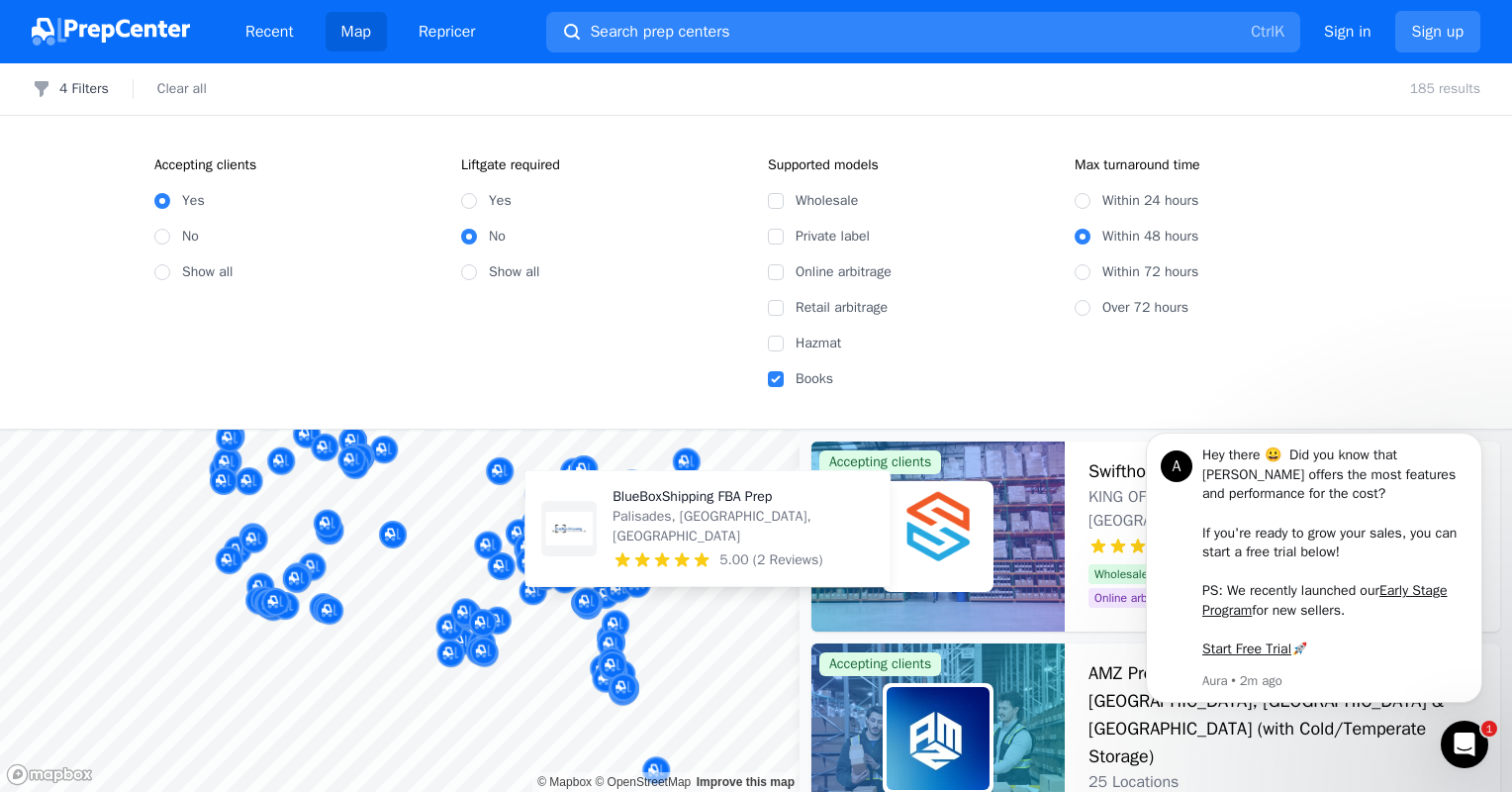drag, startPoint x: 705, startPoint y: 599, endPoint x: 680, endPoint y: 505, distance: 97.26767 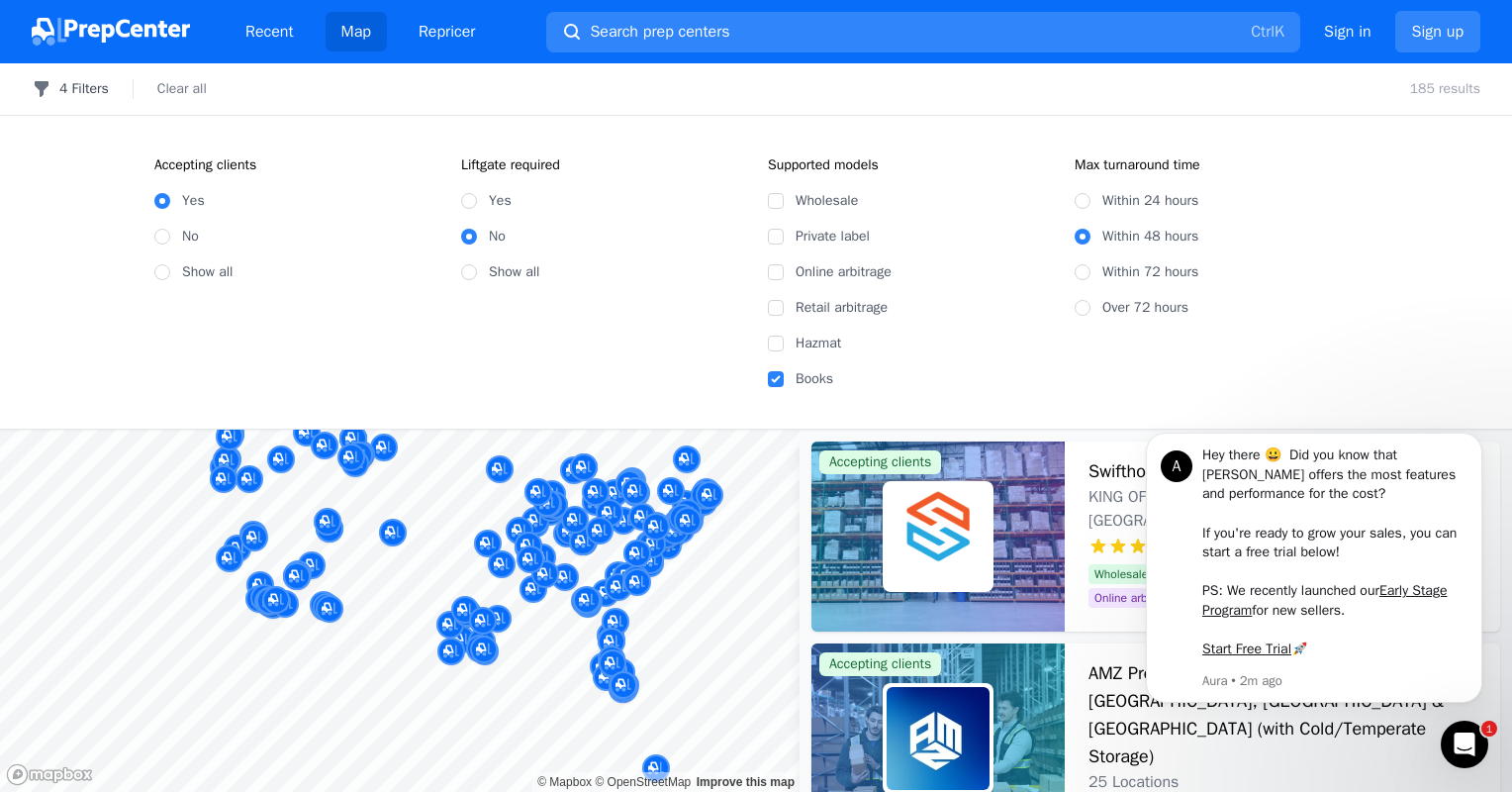click on "4 Filters" at bounding box center [70, 89] 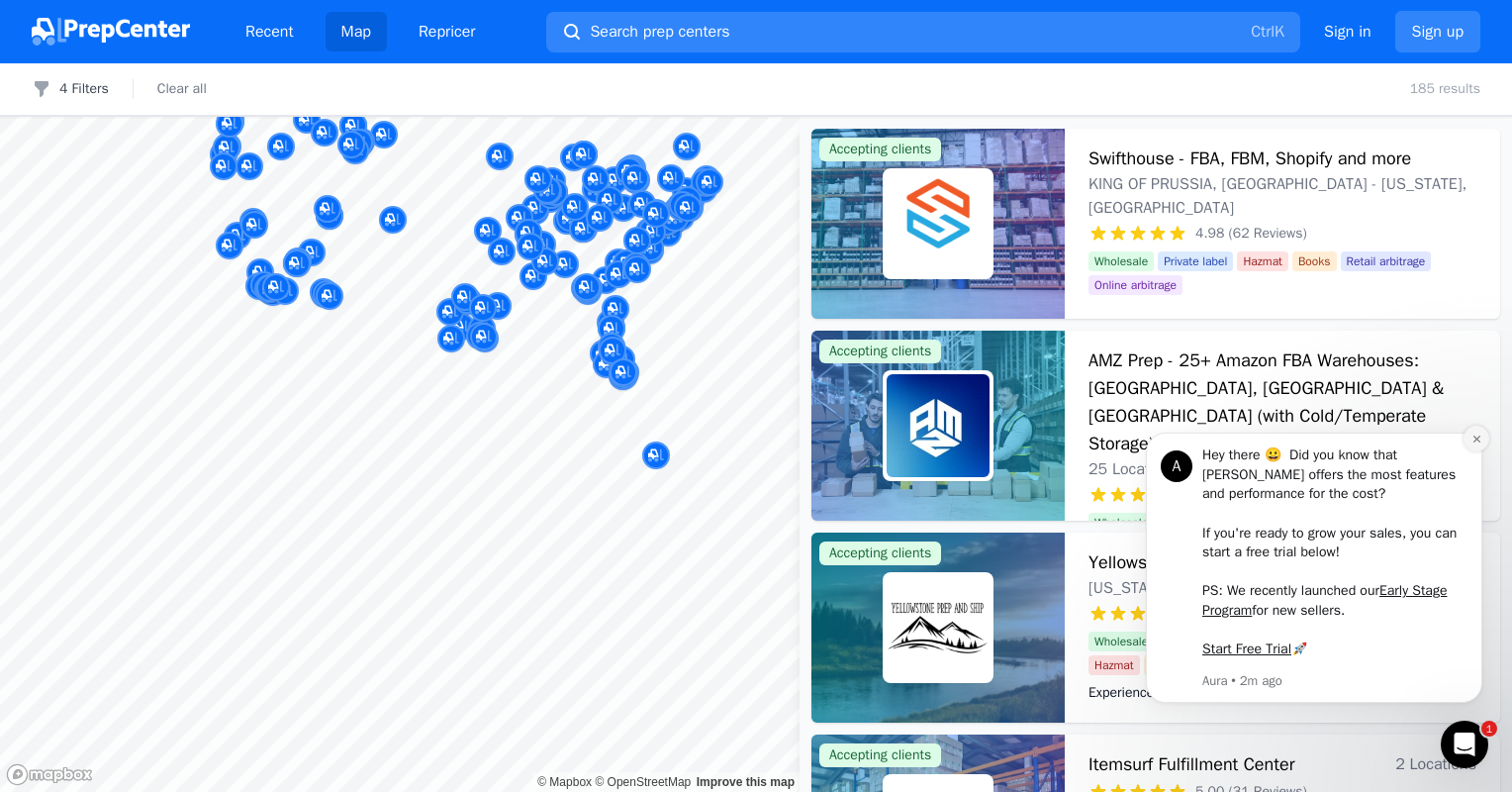 click 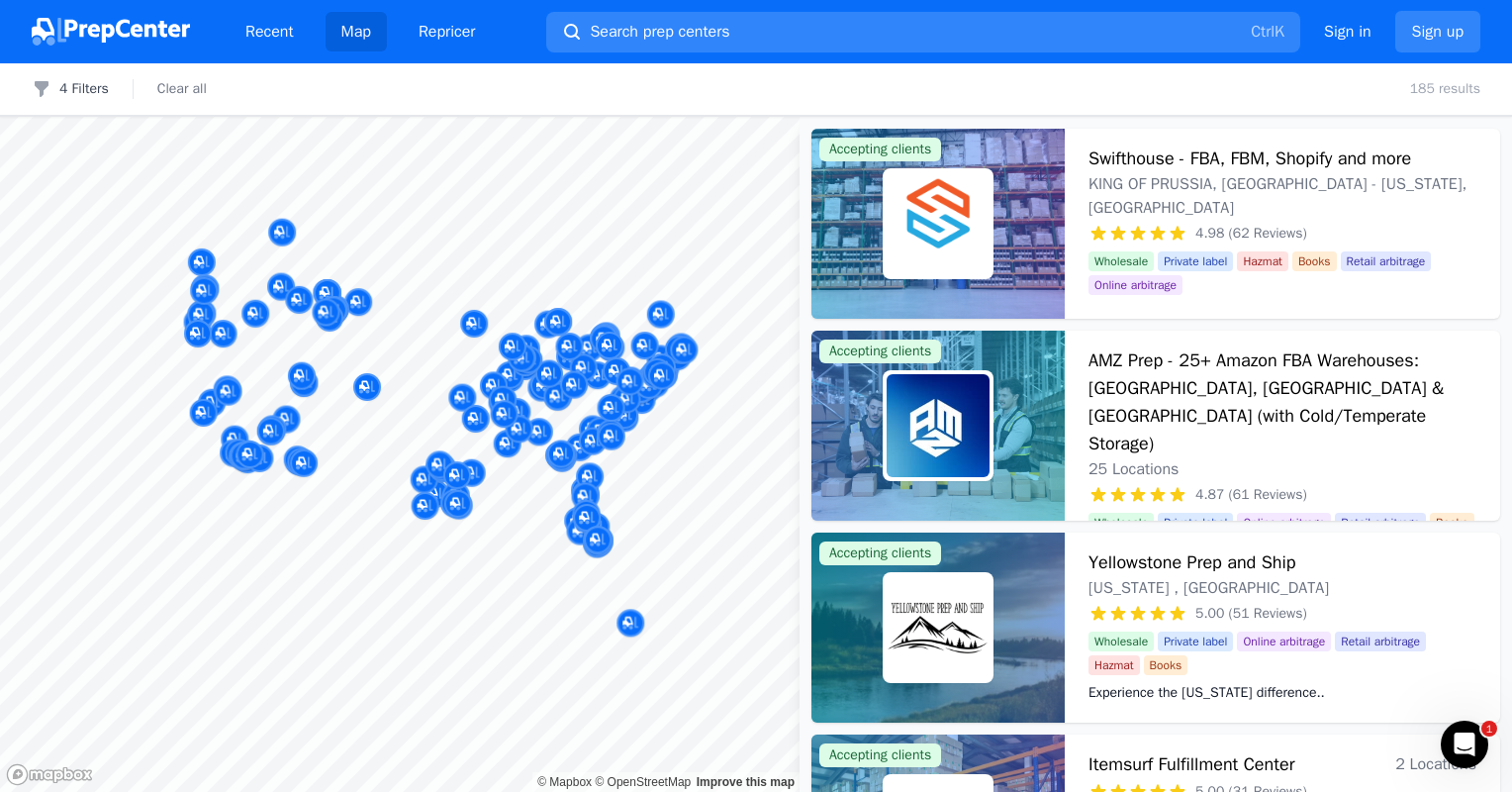 click on "Recent Map Repricer Search prep centers Ctrl  K Open main menu Sign in Sign up Filters 4 Filters Clear all 185 results Map © Mapbox   © OpenStreetMap   Improve this map Accepting clients Swifthouse - FBA, FBM, Shopify and more KING OF [GEOGRAPHIC_DATA], [GEOGRAPHIC_DATA] - [US_STATE], [GEOGRAPHIC_DATA] 4.98 (62 Reviews) Your Fulfillment Partner, From Startup to Scale. Wholesale Private label Hazmat Books Retail arbitrage Online arbitrage Your Fulfillment Partner, From Startup to Scale. Accepting clients AMZ Prep - 25+ Amazon FBA Warehouses: [GEOGRAPHIC_DATA], [GEOGRAPHIC_DATA] & [GEOGRAPHIC_DATA] (with Cold/Temperate Storage) 25 Locations 4.87 (61 Reviews) Global FBA & FBM Mastered: Your Products, Every Market, One Solution Wholesale Private label Online arbitrage Retail arbitrage Books Global FBA & FBM Mastered: Your Products, Every Market, One Solution Accepting clients Yellowstone Prep and Ship [US_STATE] , [GEOGRAPHIC_DATA] 5.00 (51 Reviews) Experience the [US_STATE] difference.. Wholesale Private label Online arbitrage Retail arbitrage Hazmat Books Experience the [US_STATE] difference.. 2 Locations 1" at bounding box center [756, 396] 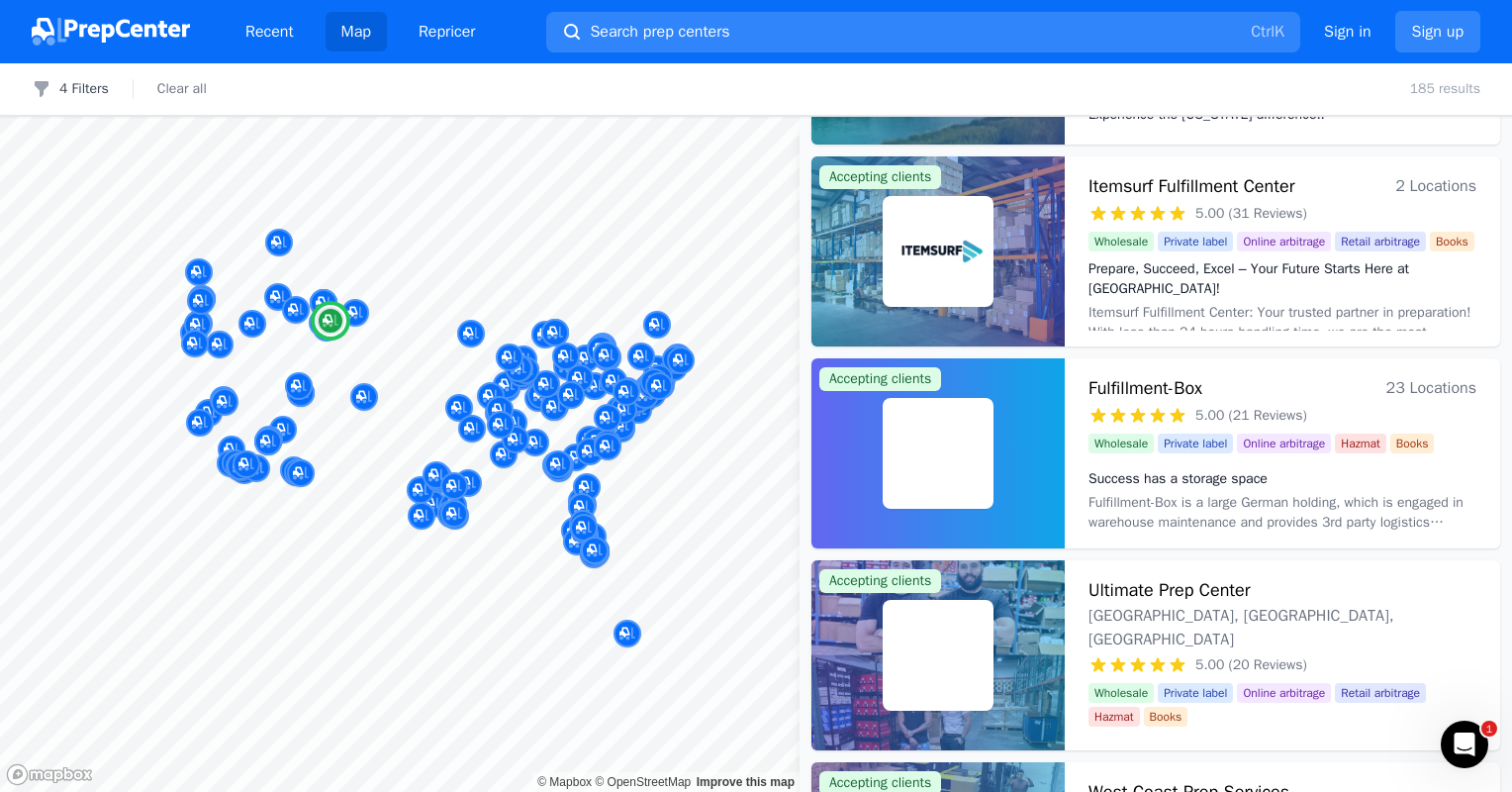 scroll, scrollTop: 580, scrollLeft: 0, axis: vertical 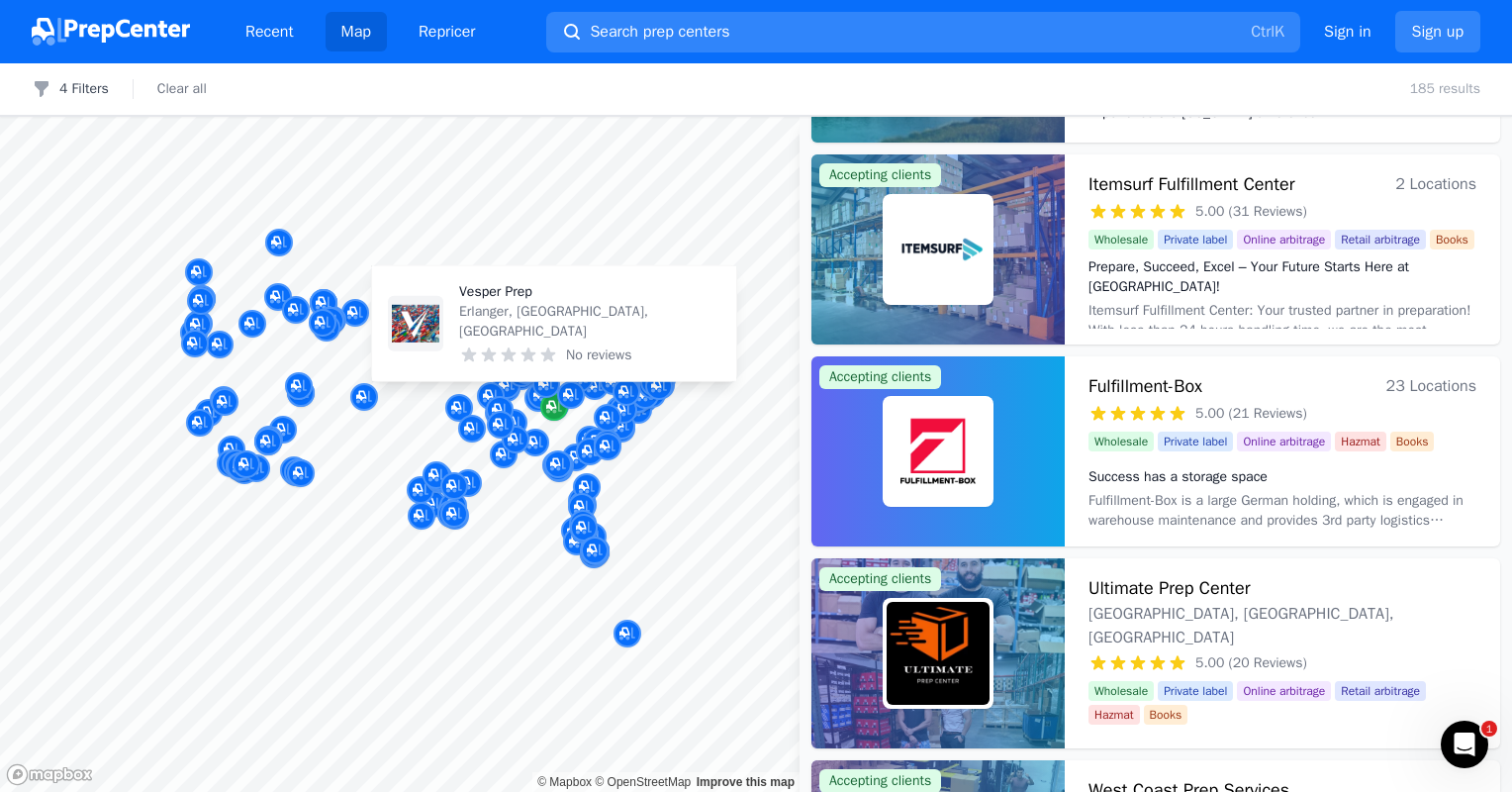 click 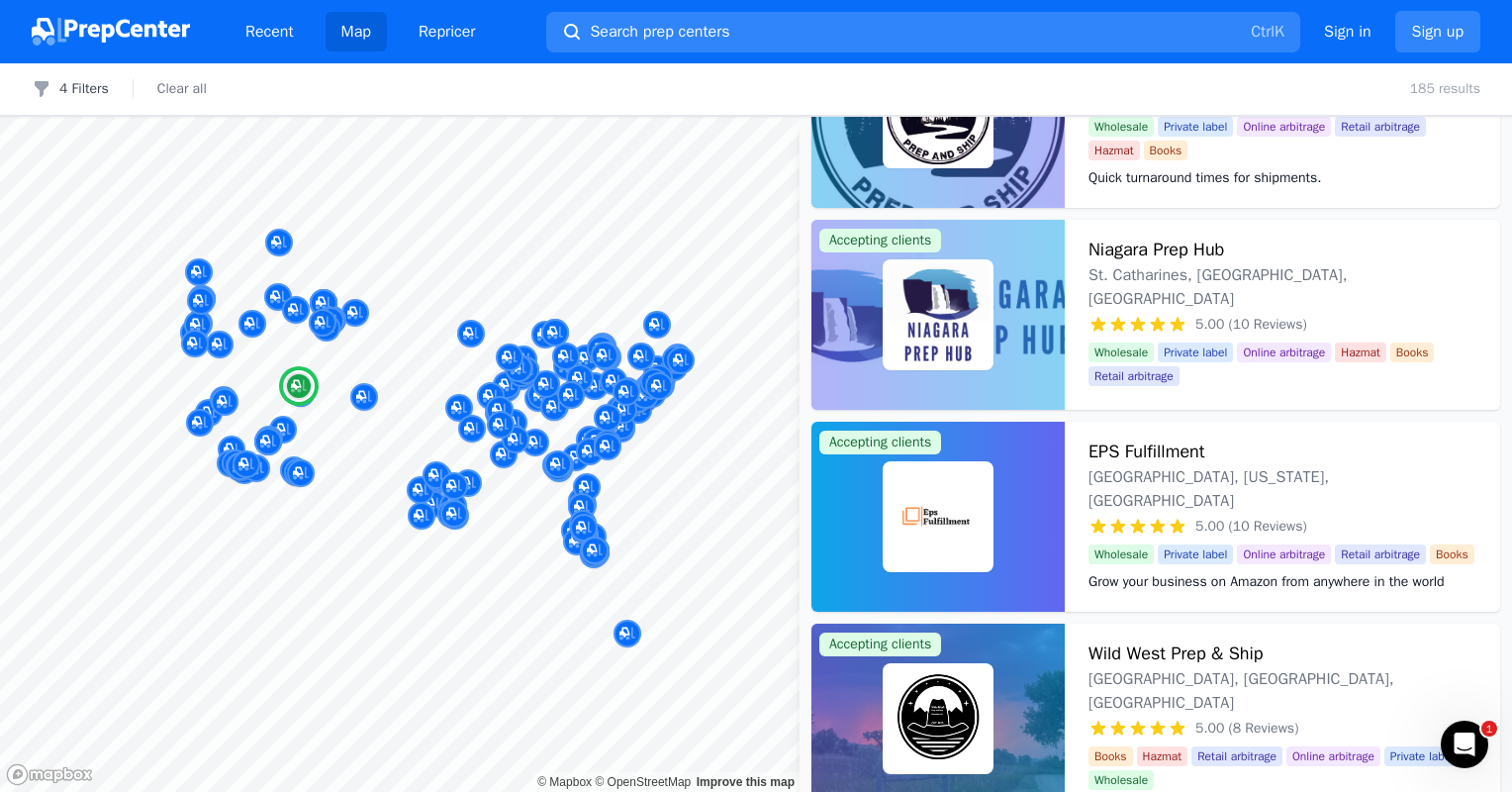scroll, scrollTop: 3033, scrollLeft: 0, axis: vertical 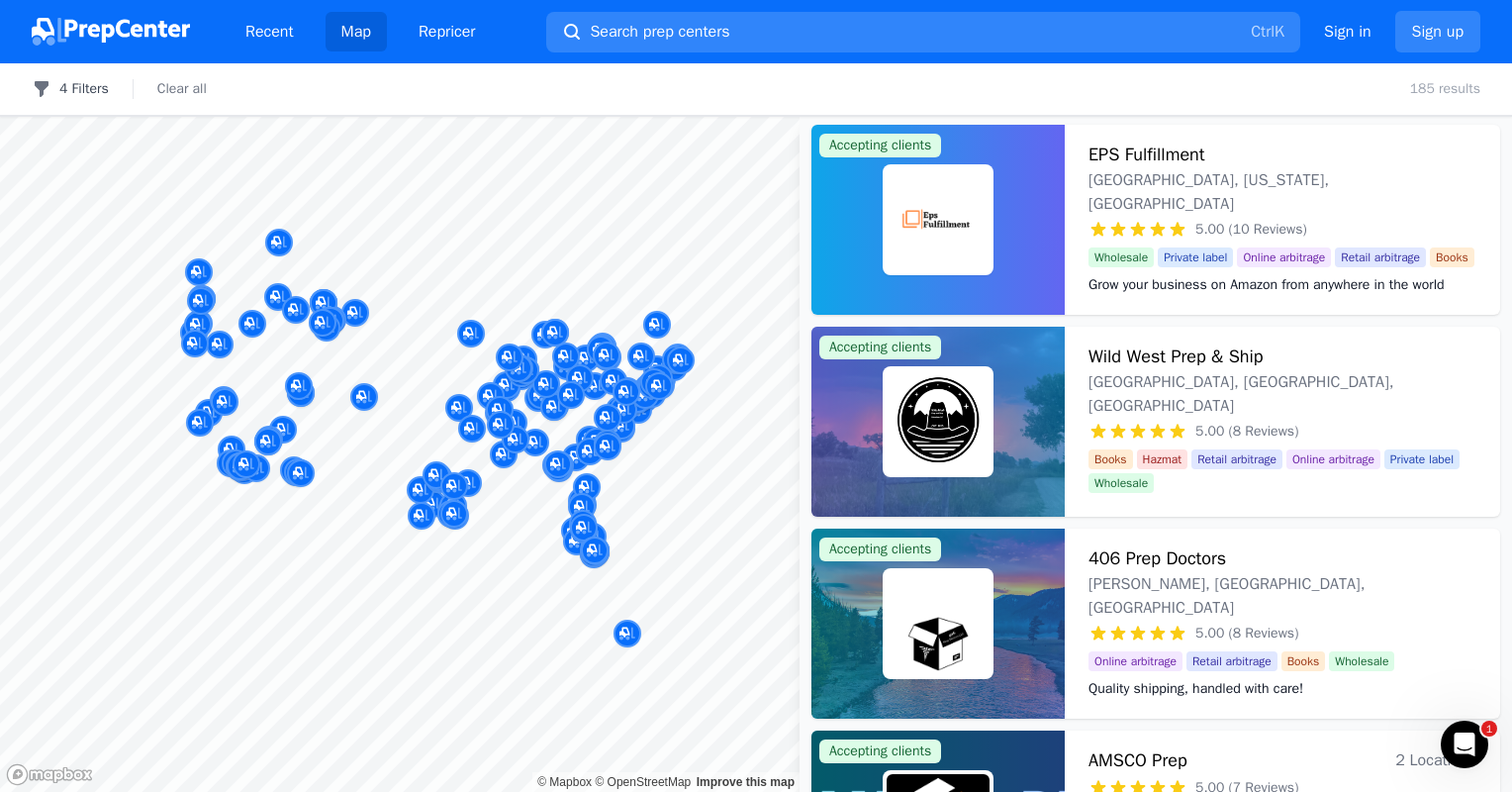 click on "4 Filters" at bounding box center (70, 89) 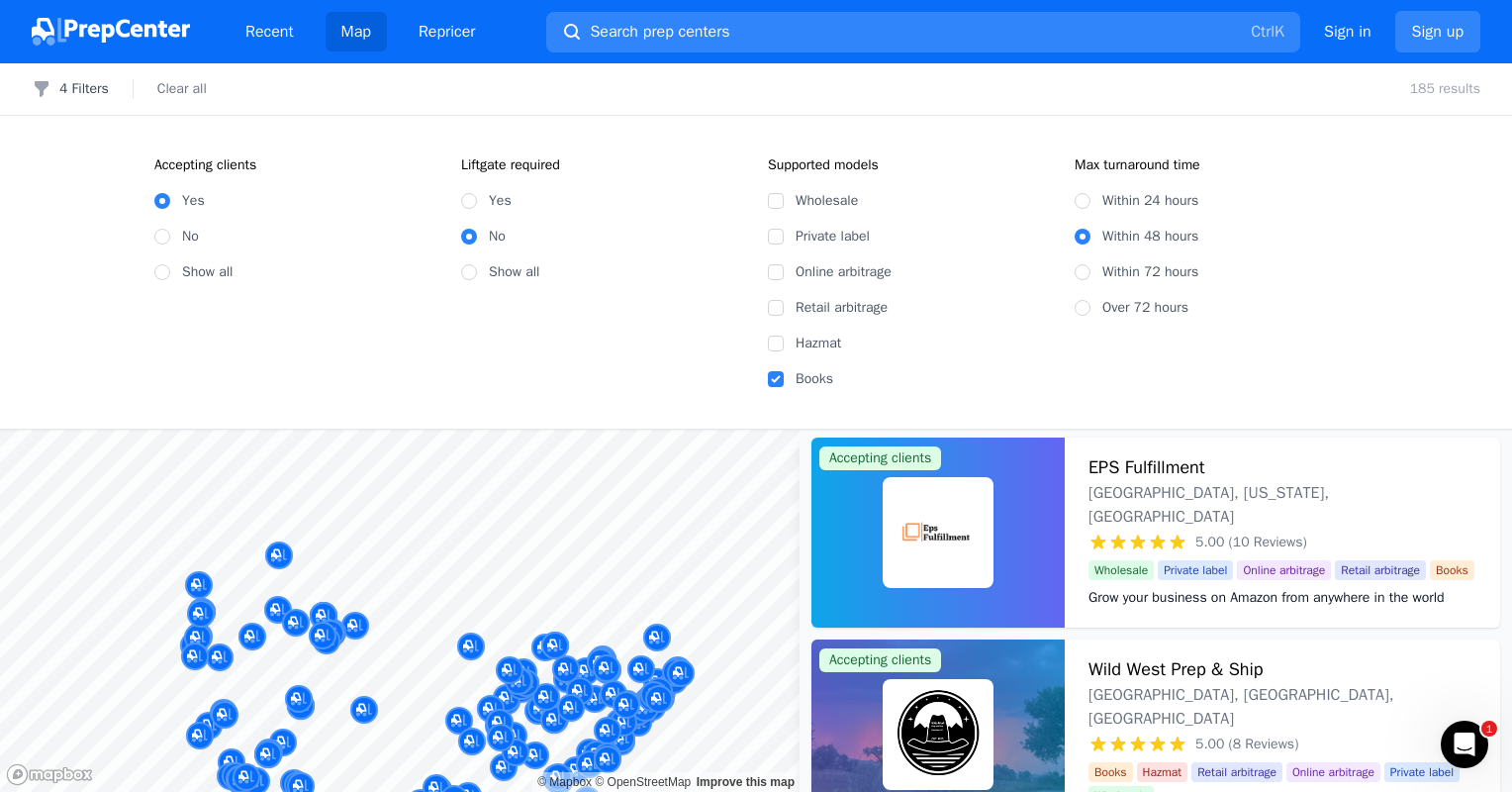 click on "Accepting clients Yes No Show all Liftgate required Yes No Show all Supported models Wholesale Private label Online arbitrage Retail arbitrage Hazmat Books Max turnaround time Within 24 hours Within 48 hours Within 72 hours Over 72 hours" at bounding box center (756, 272) 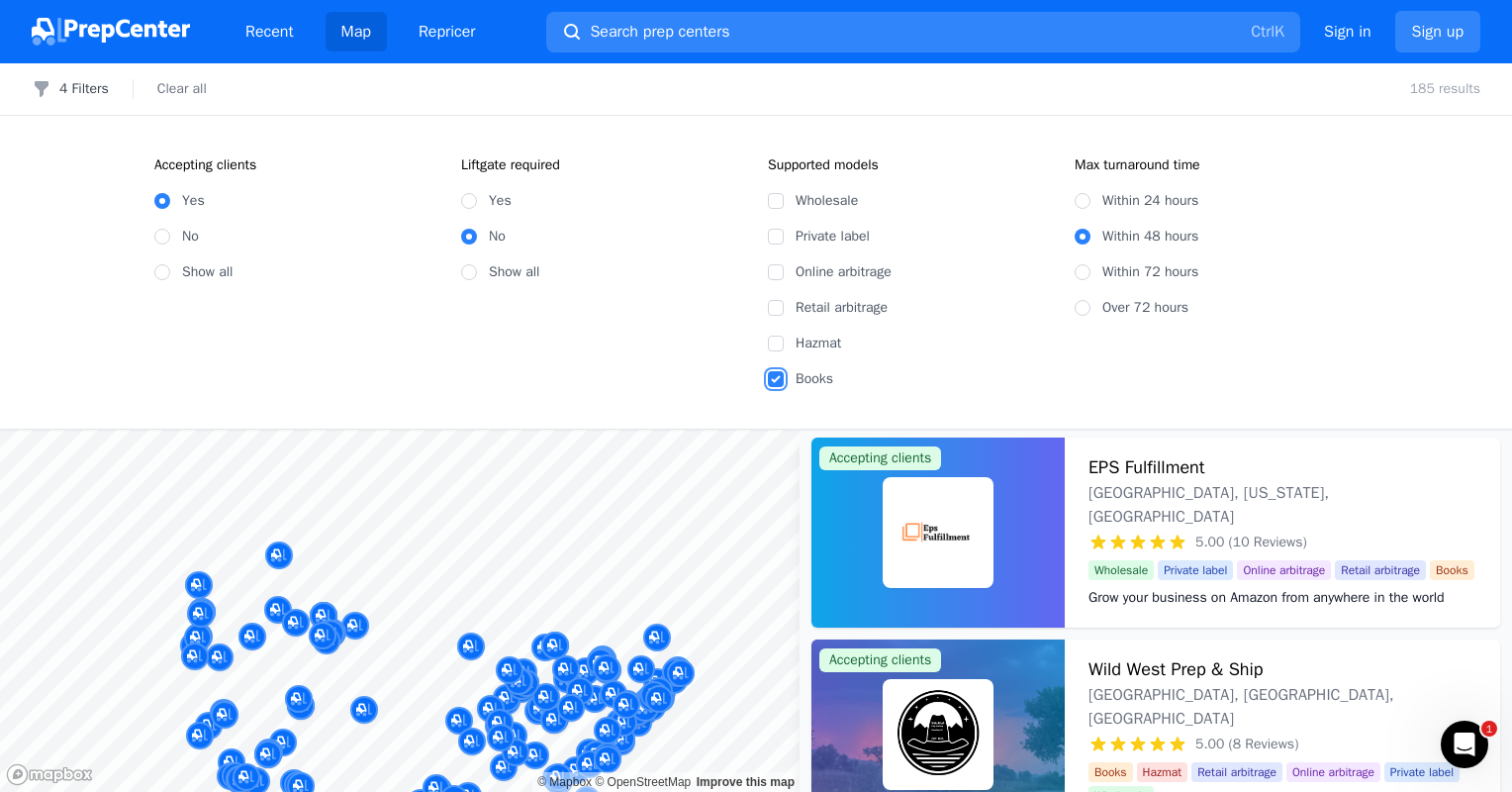 click on "Books" at bounding box center [776, 379] 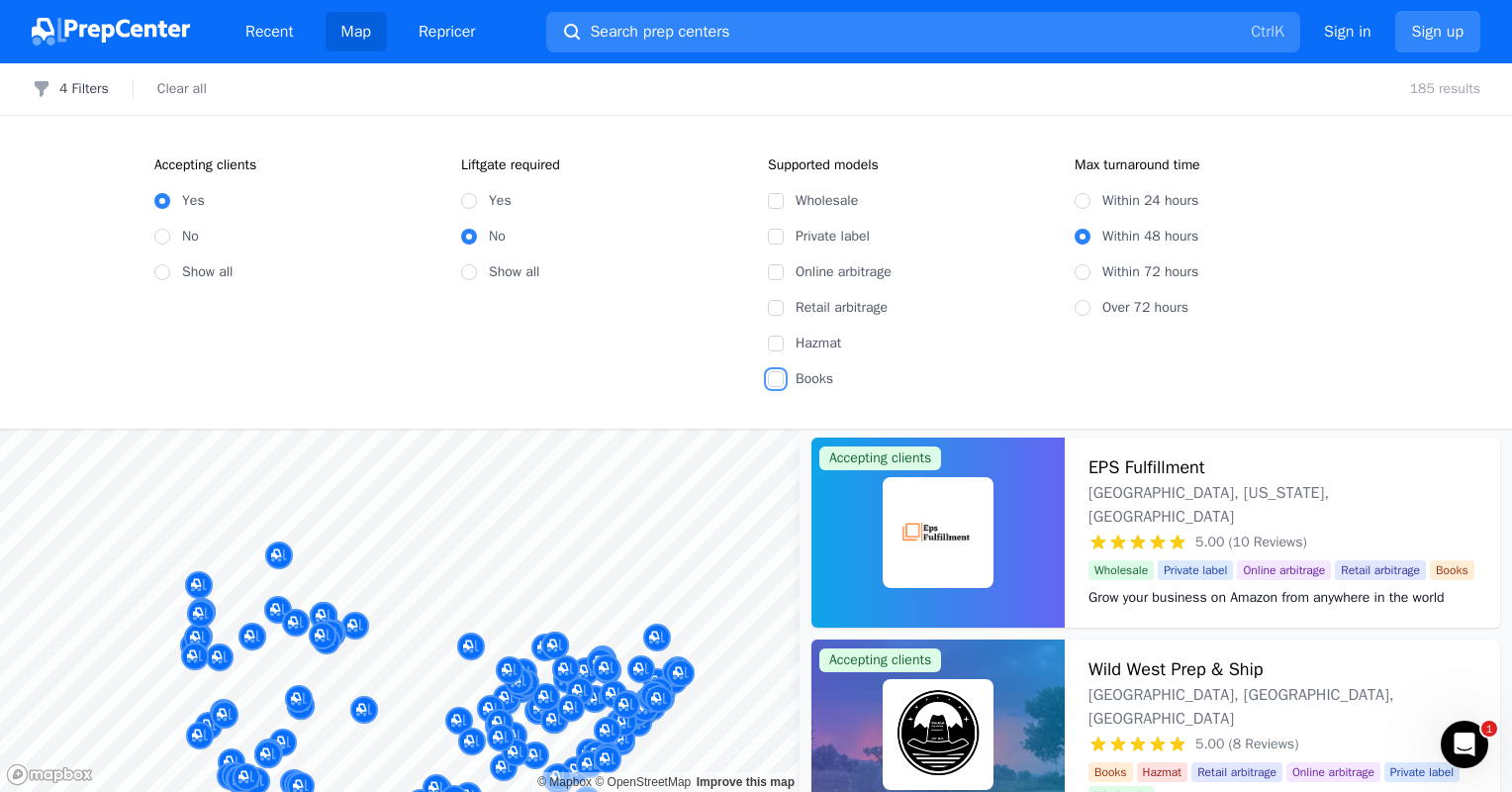 checkbox on "false" 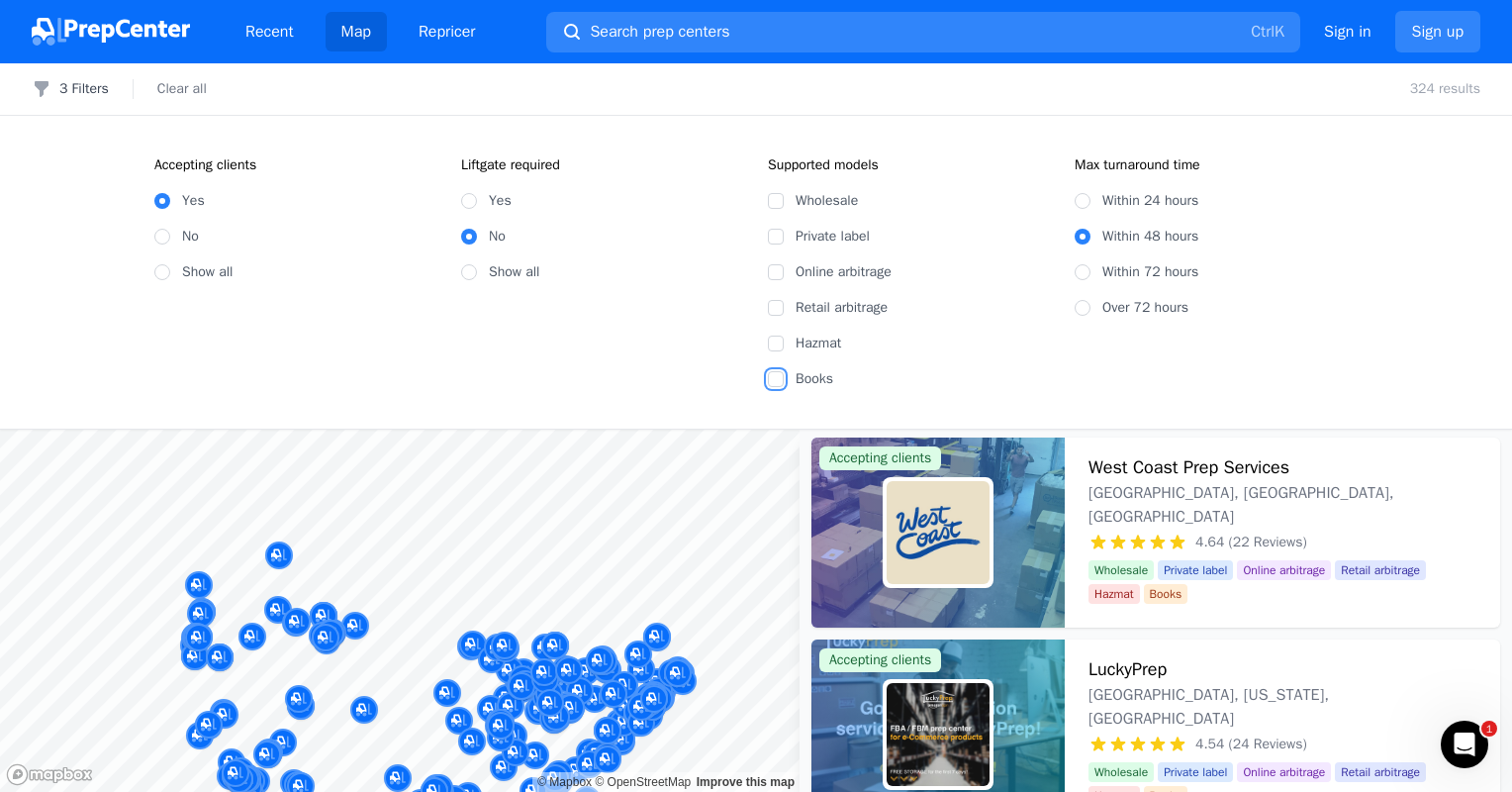 scroll, scrollTop: 5457, scrollLeft: 0, axis: vertical 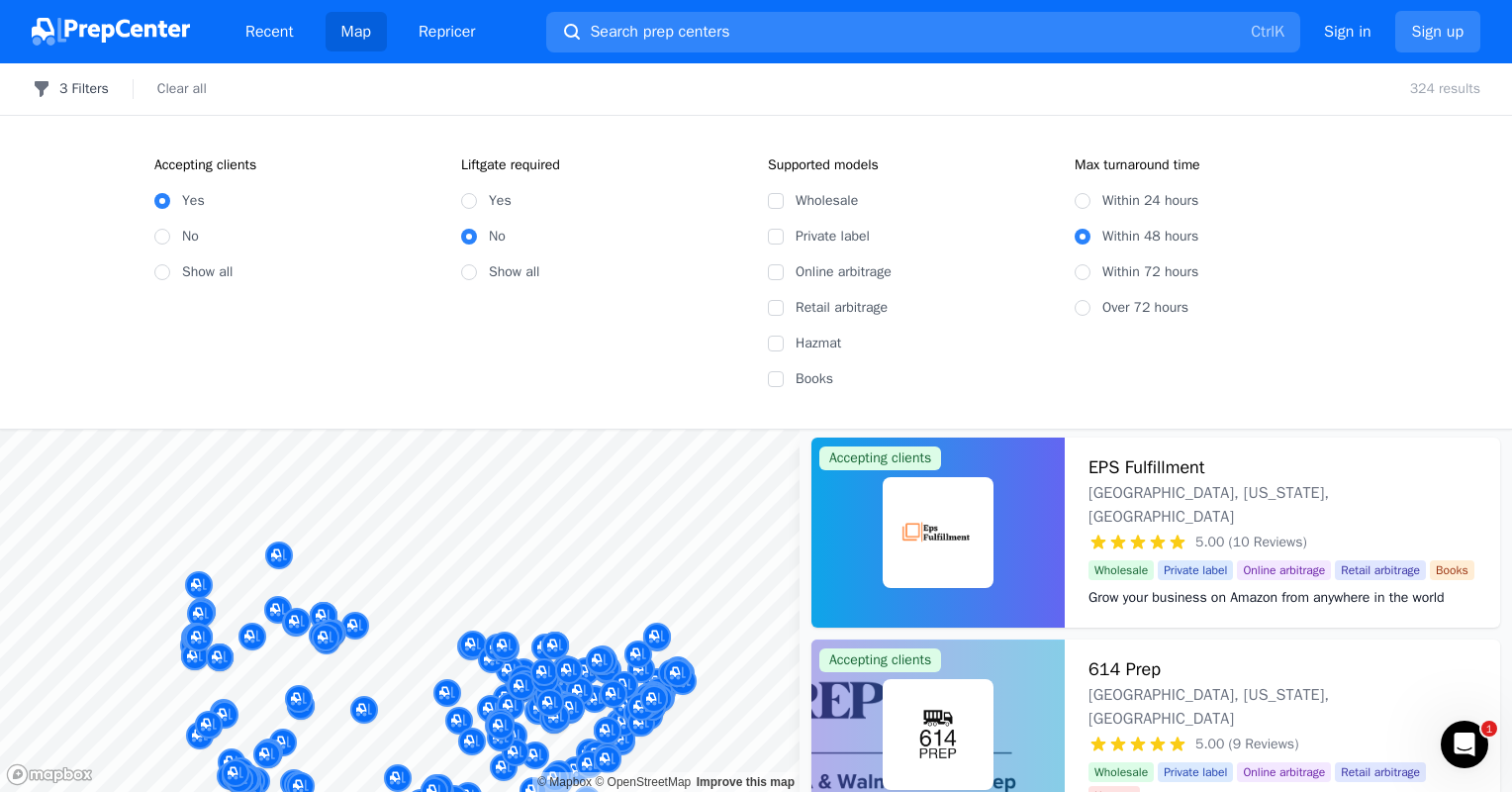 click on "3 Filters" at bounding box center [70, 89] 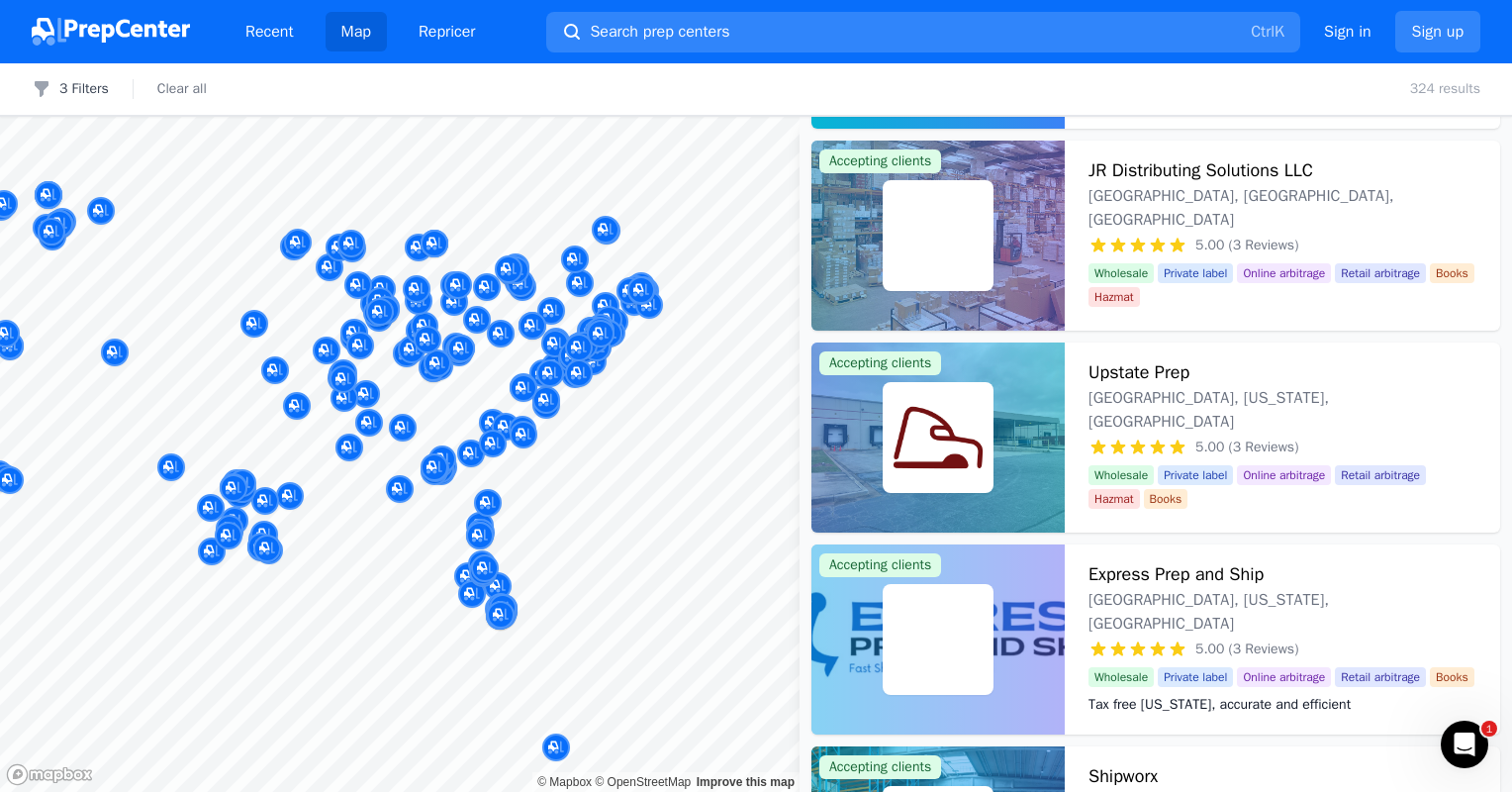 scroll, scrollTop: 8827, scrollLeft: 0, axis: vertical 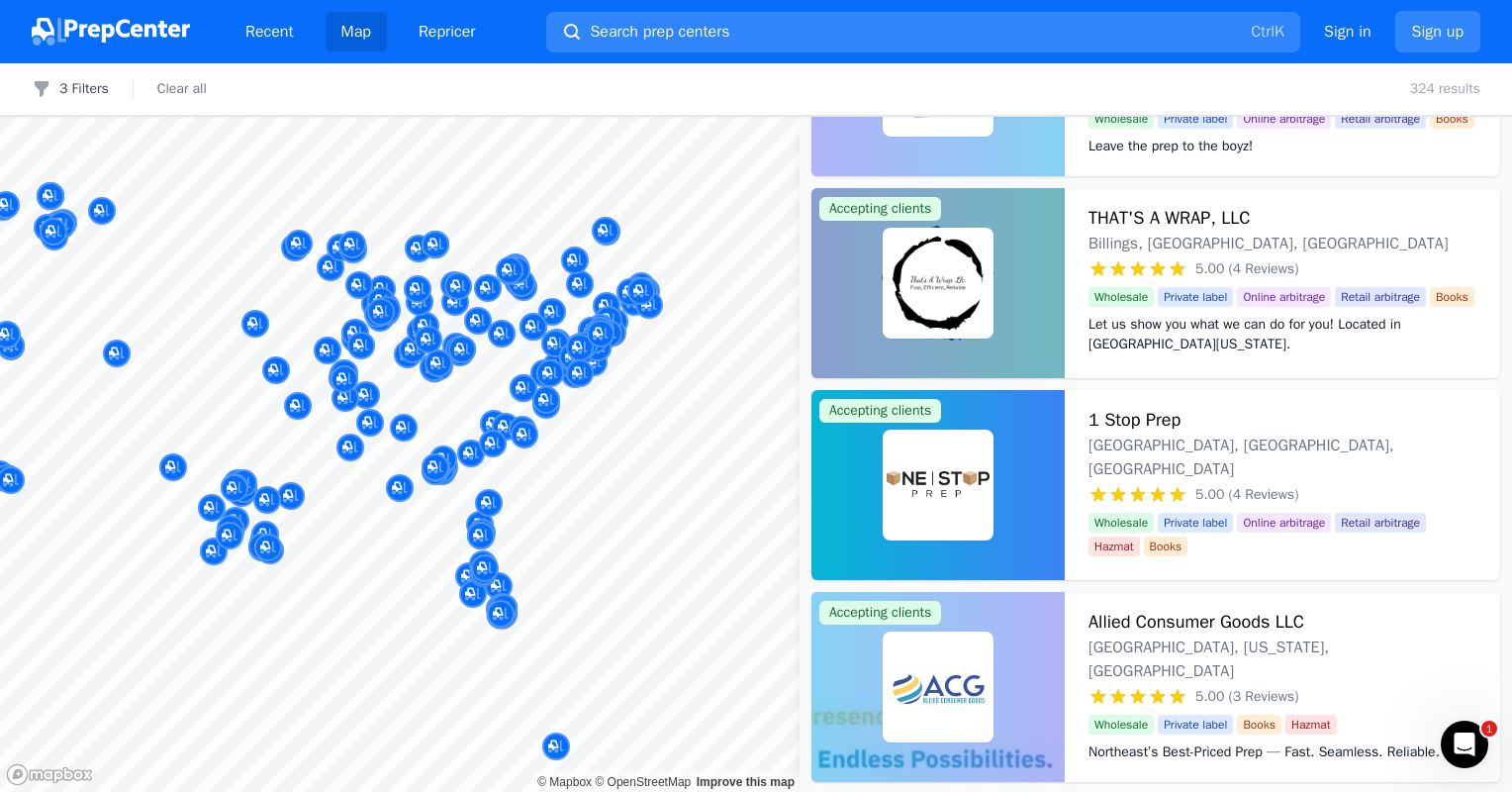 drag, startPoint x: 457, startPoint y: 393, endPoint x: 609, endPoint y: 446, distance: 160.97515 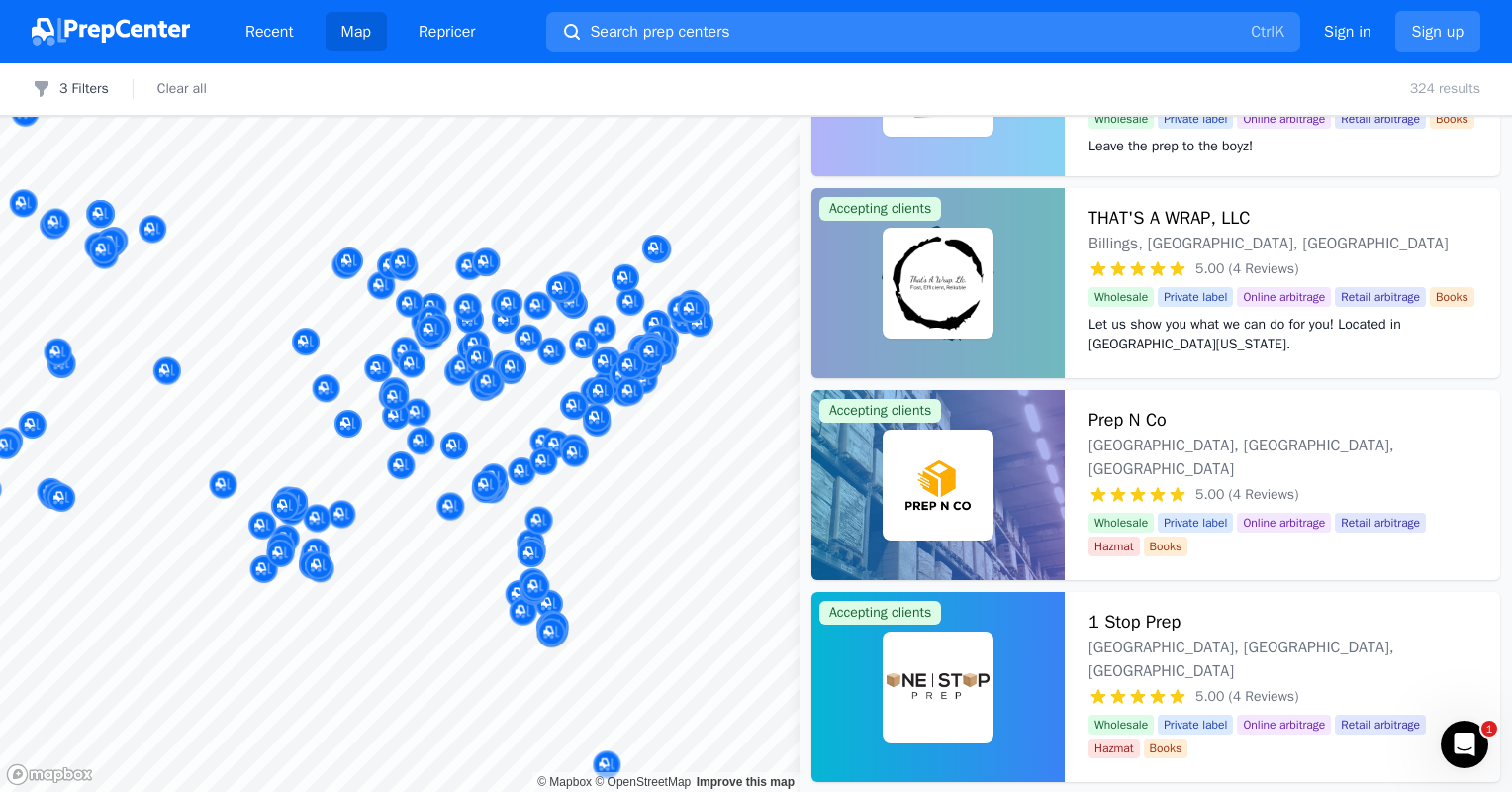 drag, startPoint x: 609, startPoint y: 446, endPoint x: 768, endPoint y: 570, distance: 201.63581 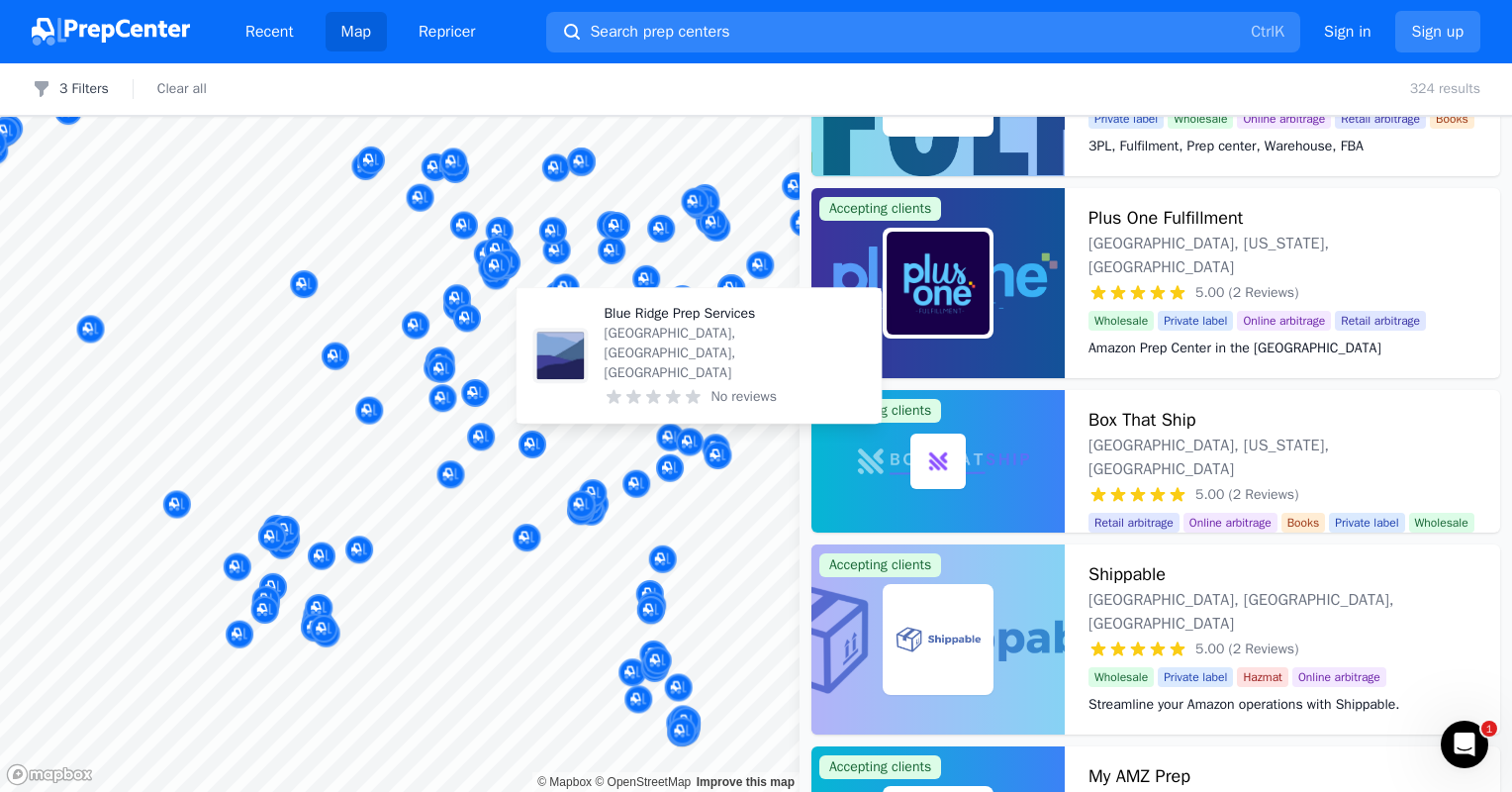 click on "Recent Map Repricer Search prep centers Ctrl  K Open main menu Sign in Sign up Filters 3 Filters Clear all 324 results Map © Mapbox   © OpenStreetMap   Improve this map Accepting clients HexPrep 2 Locations 4.88 (67 Reviews) Focus on your business—we'll handle the prep.📦🚀 Wholesale Private label Online arbitrage Retail arbitrage Hazmat Focus on your business—we'll handle the prep.📦🚀 HexPrep is a full-service 3PL prep and reship center with locations in tax-free [US_STATE] and [GEOGRAPHIC_DATA], dedicated to providing efficient, reliable, and cost-effective solutions for sellers. With the best rates available and rapid turnaround times, HexPrep specializes in tax-free reshipping and preparation services. Our expertise in 3PL ensures that whether you're scaling up or starting out, your business logistics are handled with precision and speed.
Accepting clients AMZ Prep - 25+ Amazon FBA Warehouses: [GEOGRAPHIC_DATA], [GEOGRAPHIC_DATA] & [GEOGRAPHIC_DATA] (with Cold/Temperate Storage) 25 Locations 4.87 (61 Reviews) Wholesale Private label Books Yes" at bounding box center [756, 396] 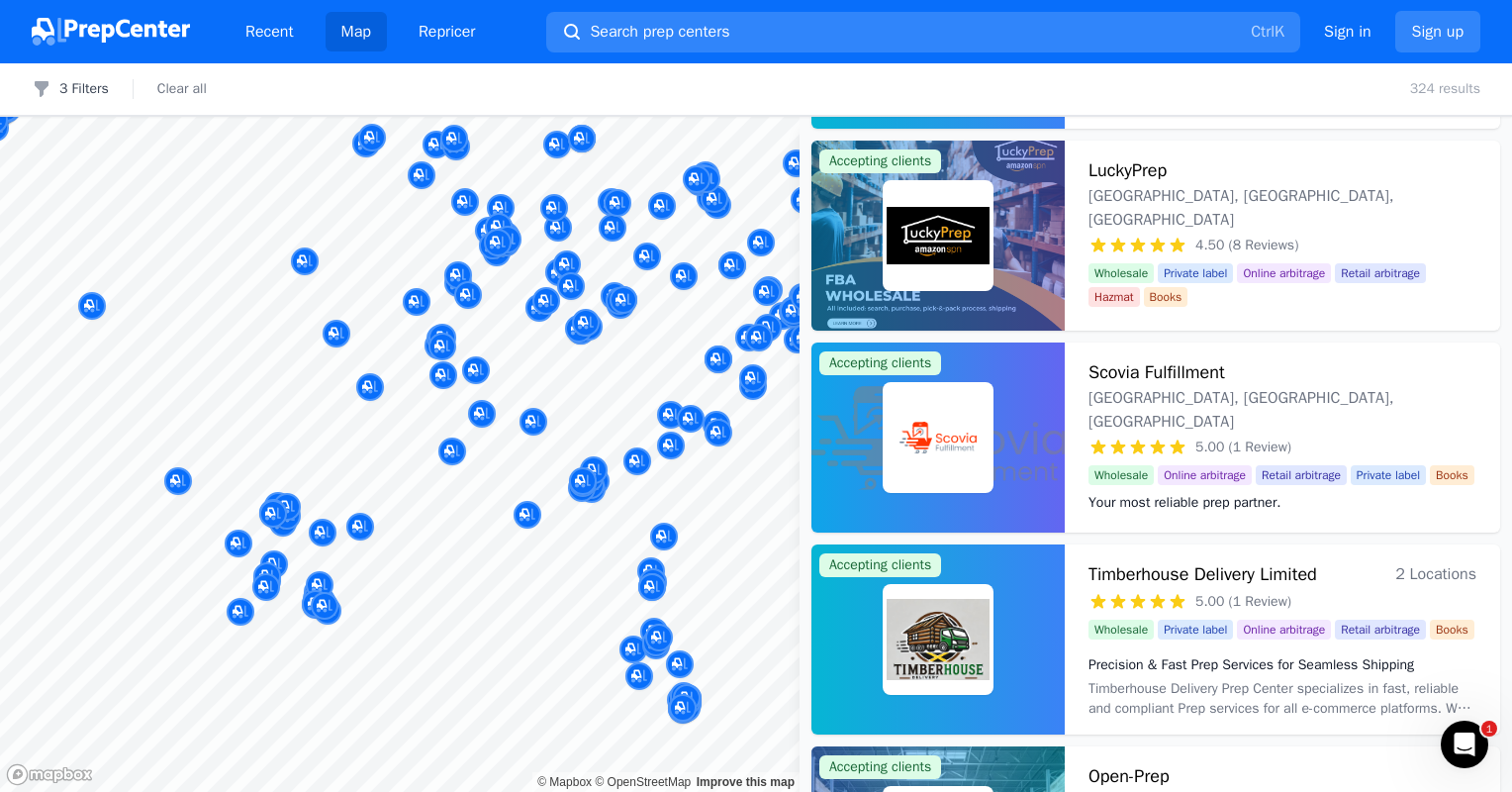 click at bounding box center (699, 427) 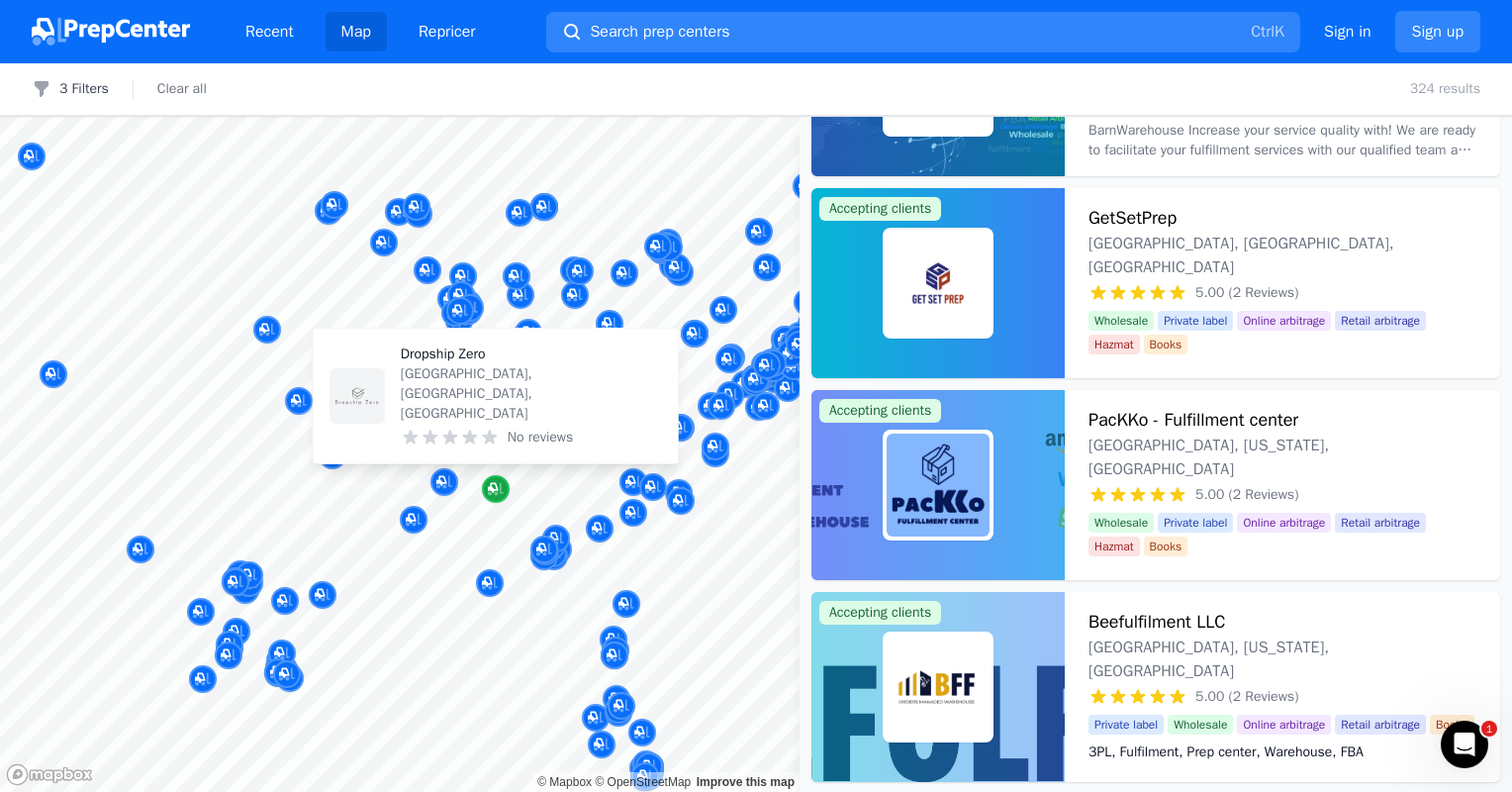 click 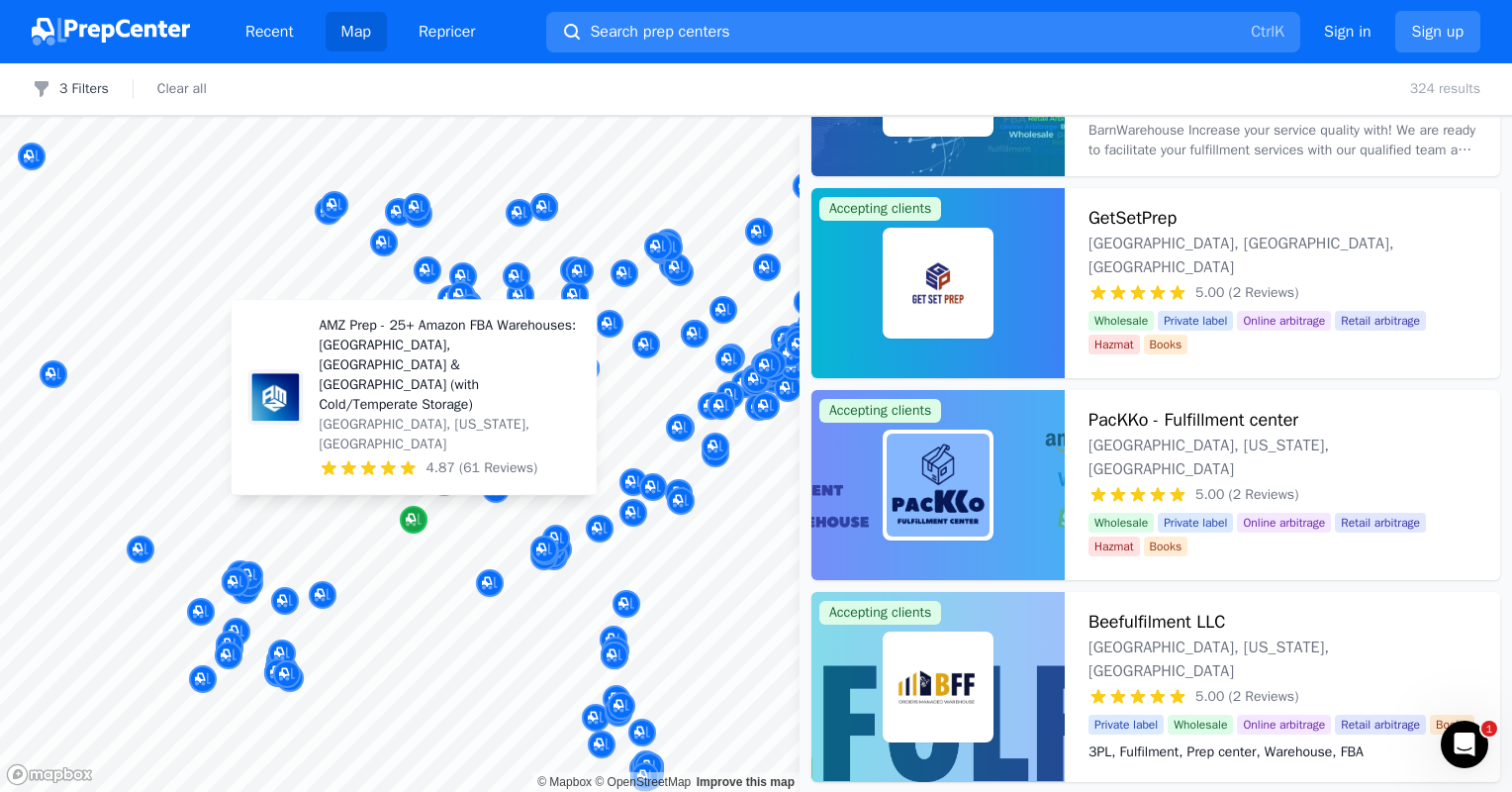 click 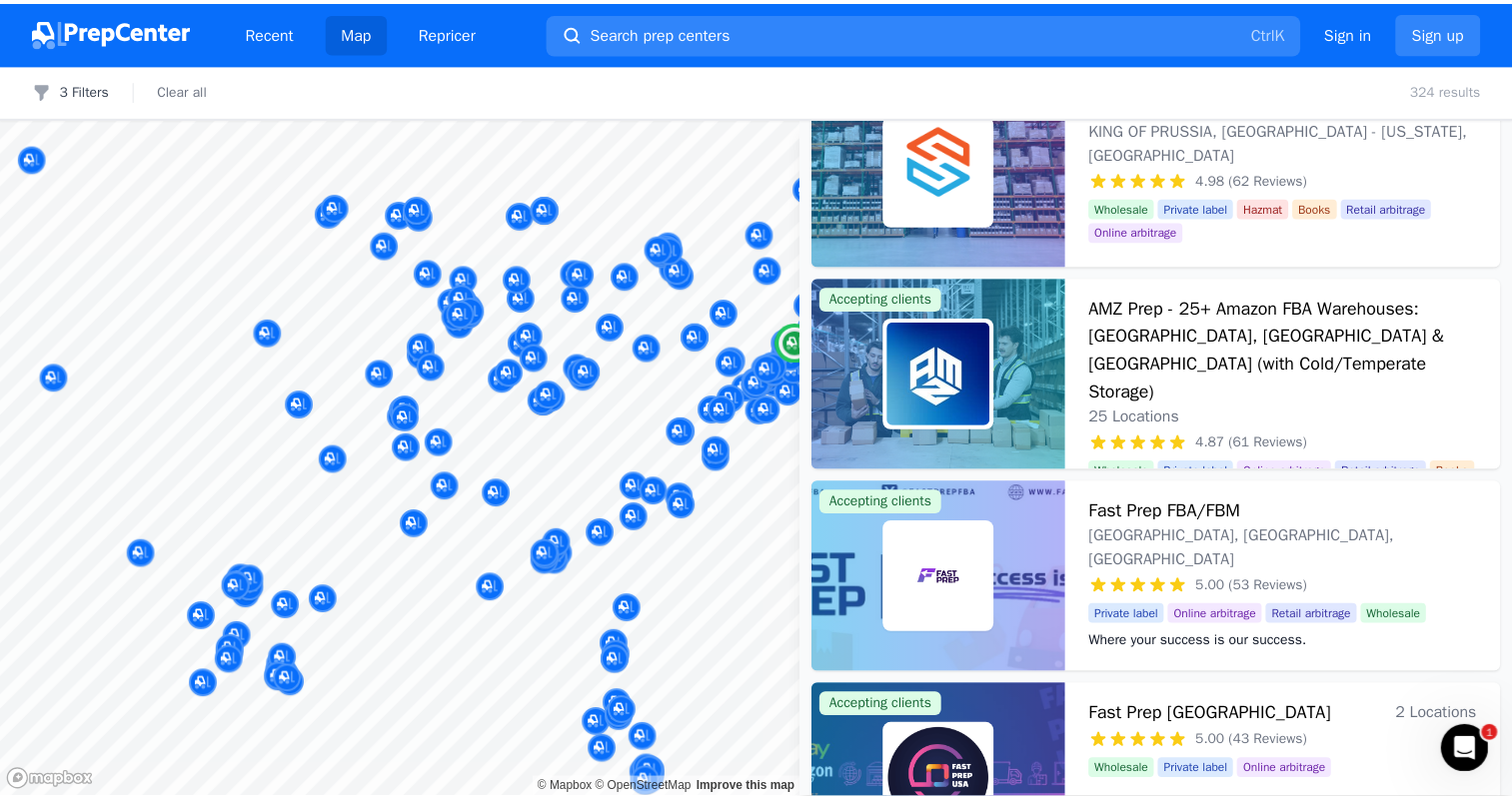 scroll, scrollTop: 258, scrollLeft: 0, axis: vertical 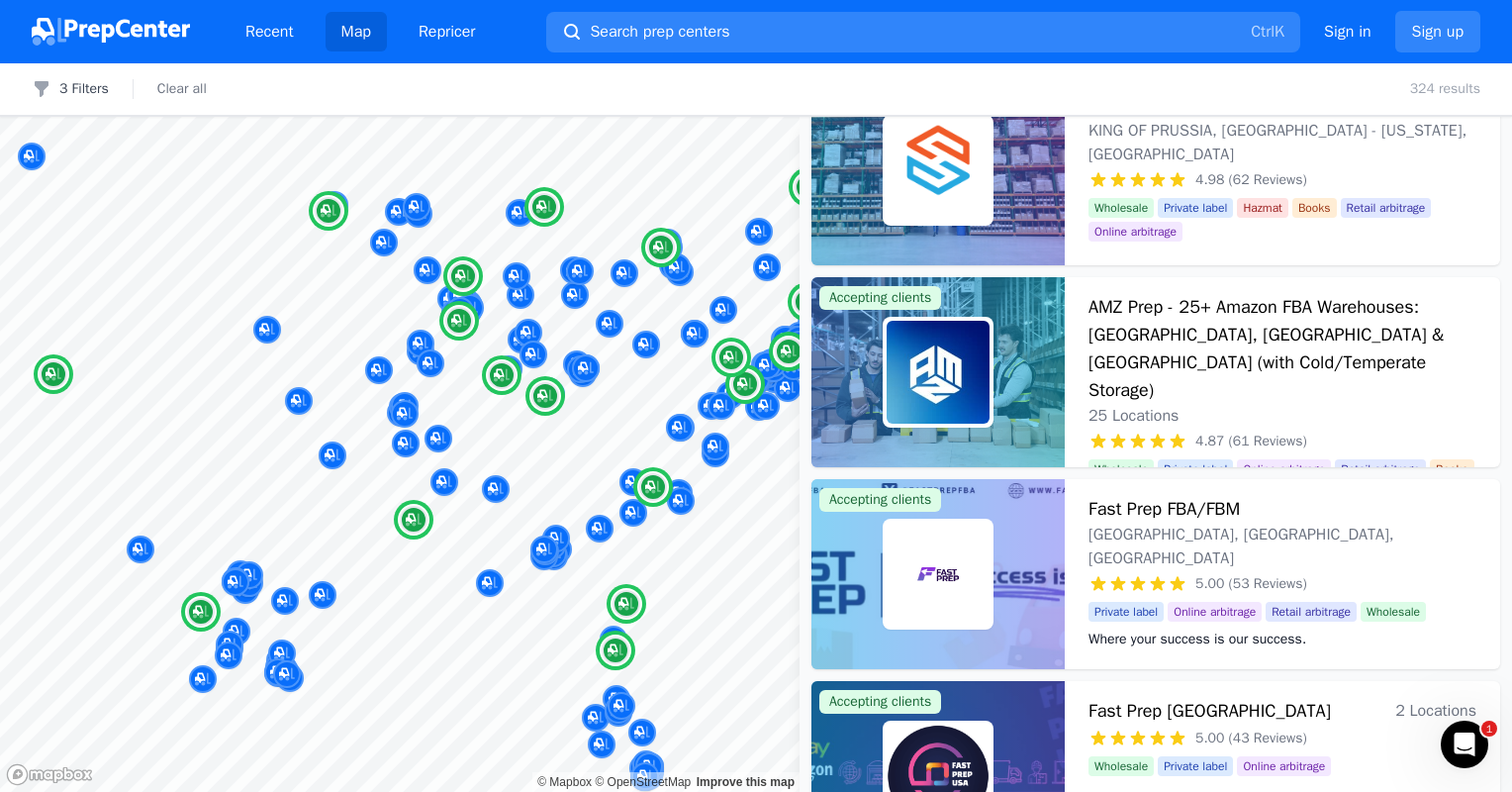 click on "AMZ Prep - 25+ Amazon FBA Warehouses: [GEOGRAPHIC_DATA], [GEOGRAPHIC_DATA] & [GEOGRAPHIC_DATA] (with Cold/Temperate Storage) 25 Locations" at bounding box center [1282, 360] 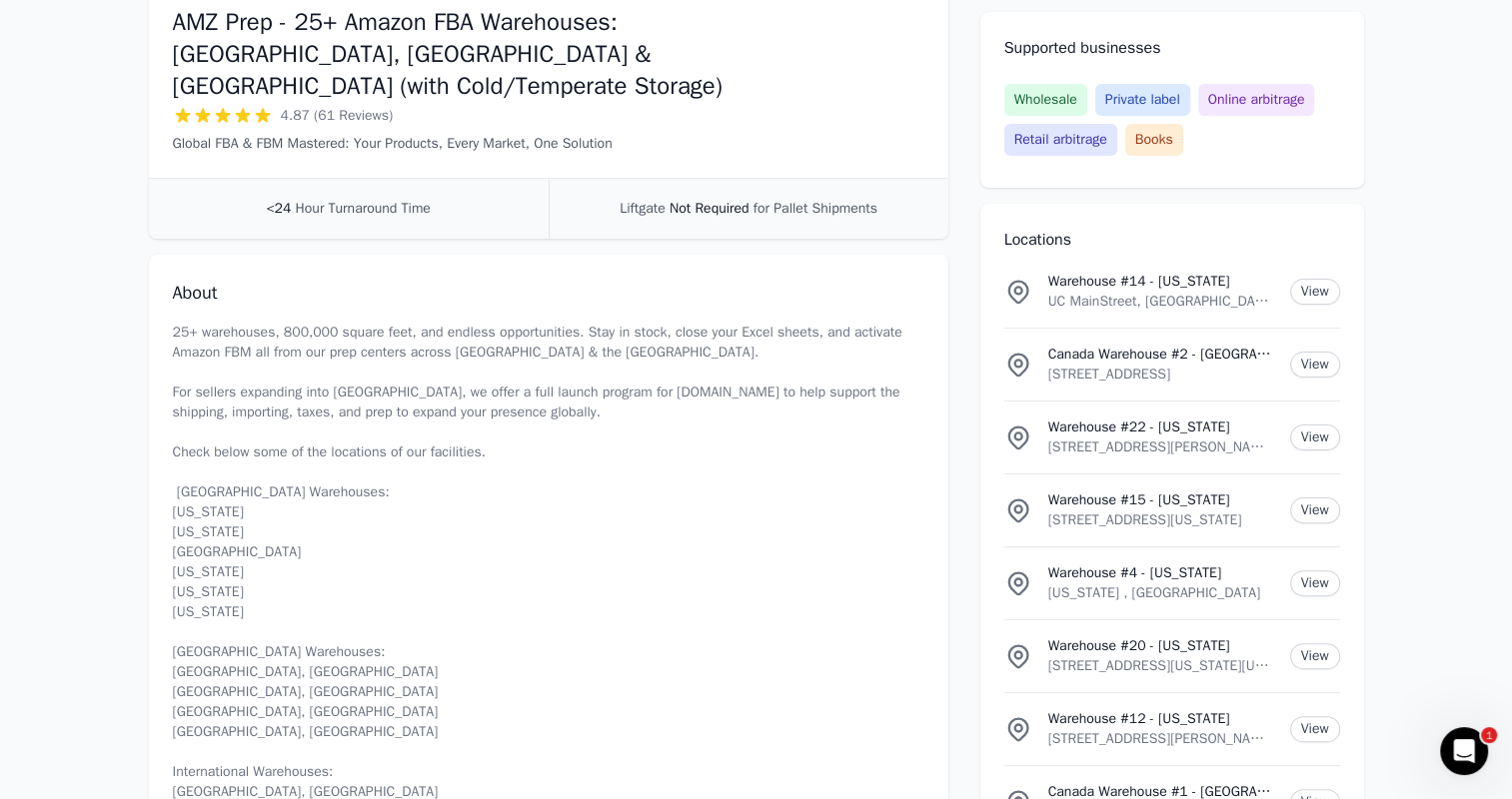 scroll, scrollTop: 429, scrollLeft: 0, axis: vertical 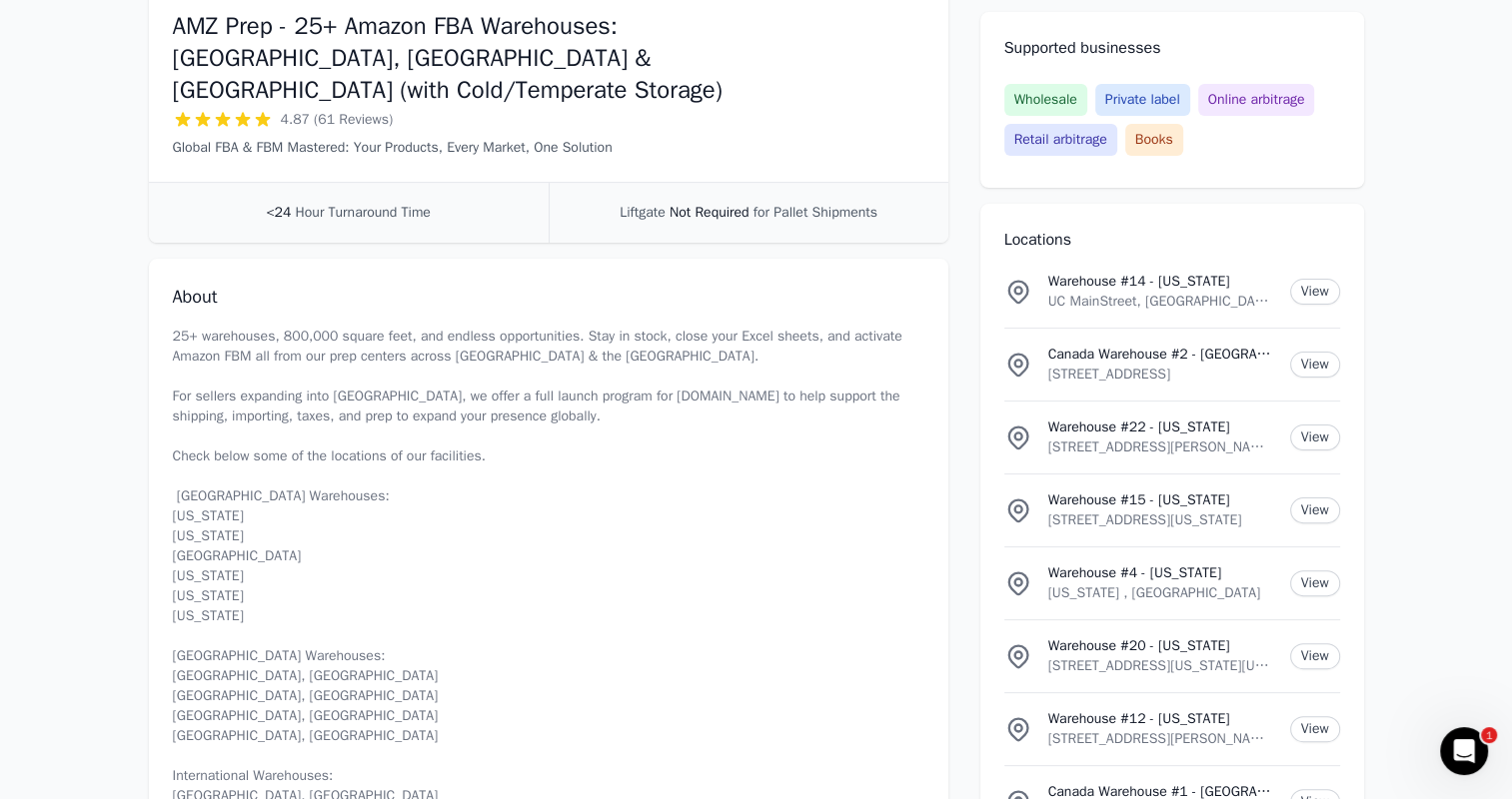 click on "Accepting clients Claim   business AMZ Prep - 25+ Amazon FBA Warehouses: [GEOGRAPHIC_DATA], [GEOGRAPHIC_DATA] & [GEOGRAPHIC_DATA] (with Cold/Temperate Storage) 4.87 (61 Reviews) Global FBA & FBM Mastered: Your Products, Every Market, One Solution Email Visit website [PHONE_NUMBER] <24   Hour Turnaround Time Liftgate   Not Required   for Pallet Shipments About 25+ warehouses, 800,000 square feet, and endless opportunities. Stay in stock, close your Excel sheets, and activate Amazon FBM all from our prep centers across [GEOGRAPHIC_DATA] & the [GEOGRAPHIC_DATA].
For sellers expanding into [GEOGRAPHIC_DATA], we offer a full launch program for [DOMAIN_NAME] to help support the shipping, importing, taxes, and prep to expand your presence globally.
Check below some of the locations of our facilities.
[GEOGRAPHIC_DATA] Warehouses:
[US_STATE]
[US_STATE]
[GEOGRAPHIC_DATA]
[US_STATE]
[US_STATE]
[US_STATE]
[GEOGRAPHIC_DATA] Warehouses:
[GEOGRAPHIC_DATA], [GEOGRAPHIC_DATA]
[GEOGRAPHIC_DATA], [GEOGRAPHIC_DATA]
[GEOGRAPHIC_DATA], [GEOGRAPHIC_DATA]
[GEOGRAPHIC_DATA], [GEOGRAPHIC_DATA]
International Warehouses:
[GEOGRAPHIC_DATA], [GEOGRAPHIC_DATA]
[GEOGRAPHIC_DATA], [GEOGRAPHIC_DATA]
[GEOGRAPHIC_DATA]
[GEOGRAPHIC_DATA]
[URL][DOMAIN_NAME] Reviews JR 5 TC" at bounding box center [756, 7288] 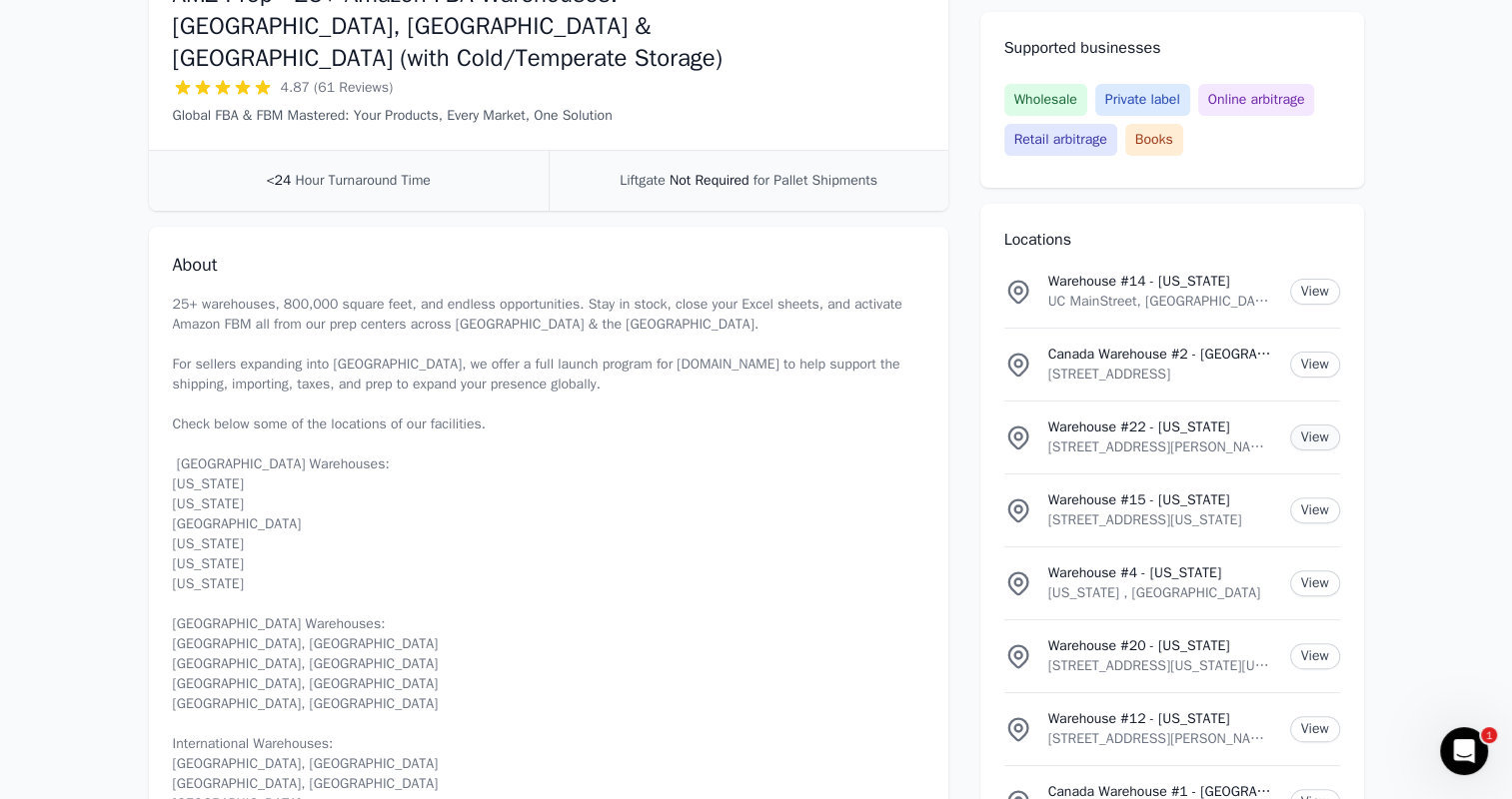 scroll, scrollTop: 421, scrollLeft: 0, axis: vertical 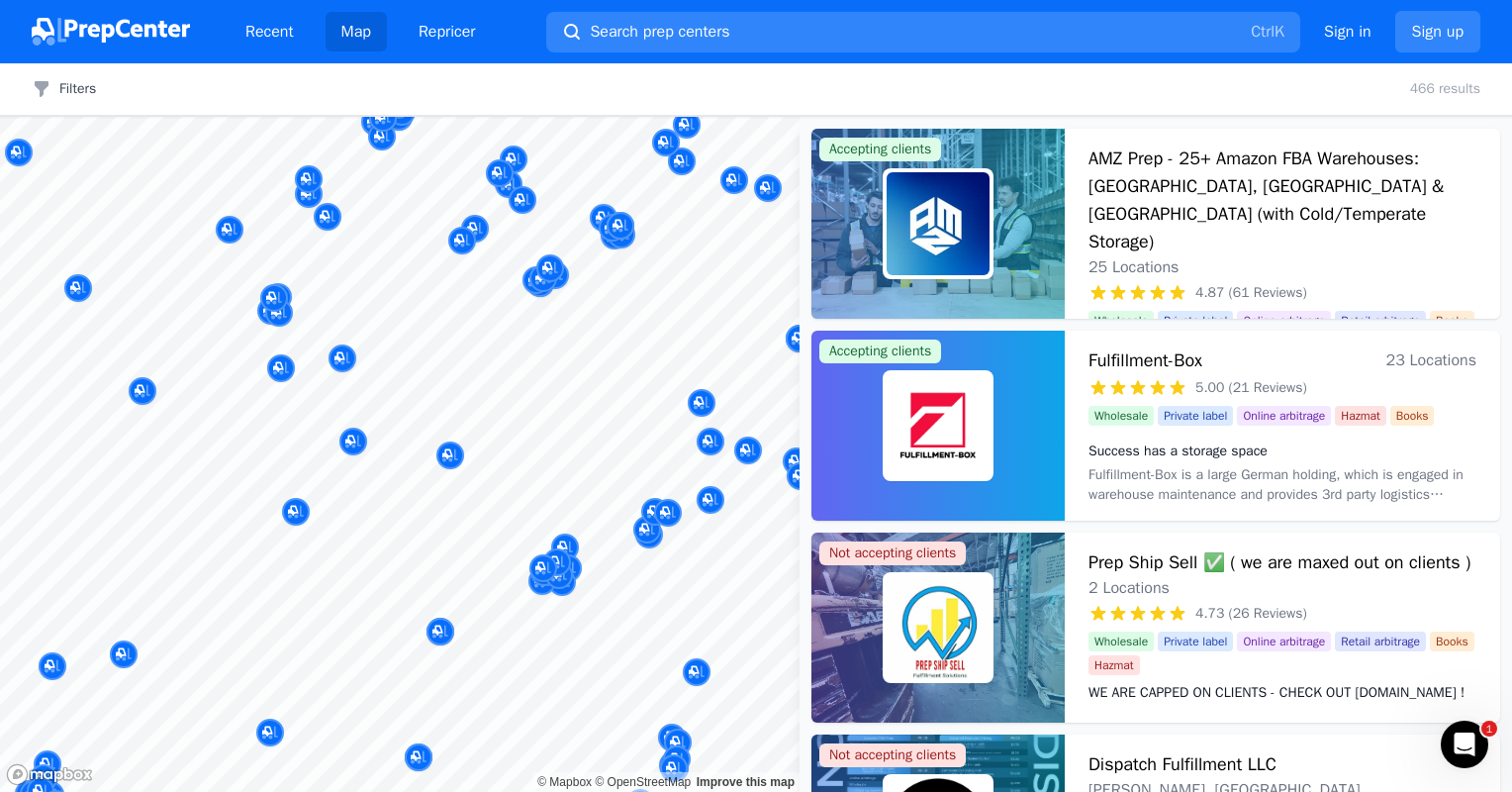 click on "Recent Map Repricer Search prep centers Ctrl  K Open main menu Sign in Sign up Filters Filters Clear all 466 results Map © Mapbox   © OpenStreetMap   Improve this map Accepting clients AMZ Prep - 25+ Amazon FBA Warehouses: [GEOGRAPHIC_DATA], [GEOGRAPHIC_DATA] & [GEOGRAPHIC_DATA] (with Cold/Temperate Storage) 25 Locations 4.87 (61 Reviews) Global FBA & FBM Mastered: Your Products, Every Market, One Solution Wholesale Private label Online arbitrage Retail arbitrage Books Global FBA & FBM Mastered: Your Products, Every Market, One Solution Accepting clients Fulfillment-Box 23 Locations 5.00 (21 Reviews) Success has a storage space Wholesale Private label Online arbitrage Hazmat Books Success has a storage space Not accepting clients Prep Ship Sell  ✅     ( we are maxed out on clients ) 2 Locations 4.73 (26 Reviews) WE ARE CAPPED ON CLIENTS - CHECK OUT [DOMAIN_NAME] !  Wholesale Private label Online arbitrage Retail arbitrage Books Hazmat WE ARE CAPPED ON CLIENTS - CHECK OUT [DOMAIN_NAME] !  NOT TAKING NEW CLIENTS -  THANKS! [PERSON_NAME], [GEOGRAPHIC_DATA], [GEOGRAPHIC_DATA]" at bounding box center (756, 396) 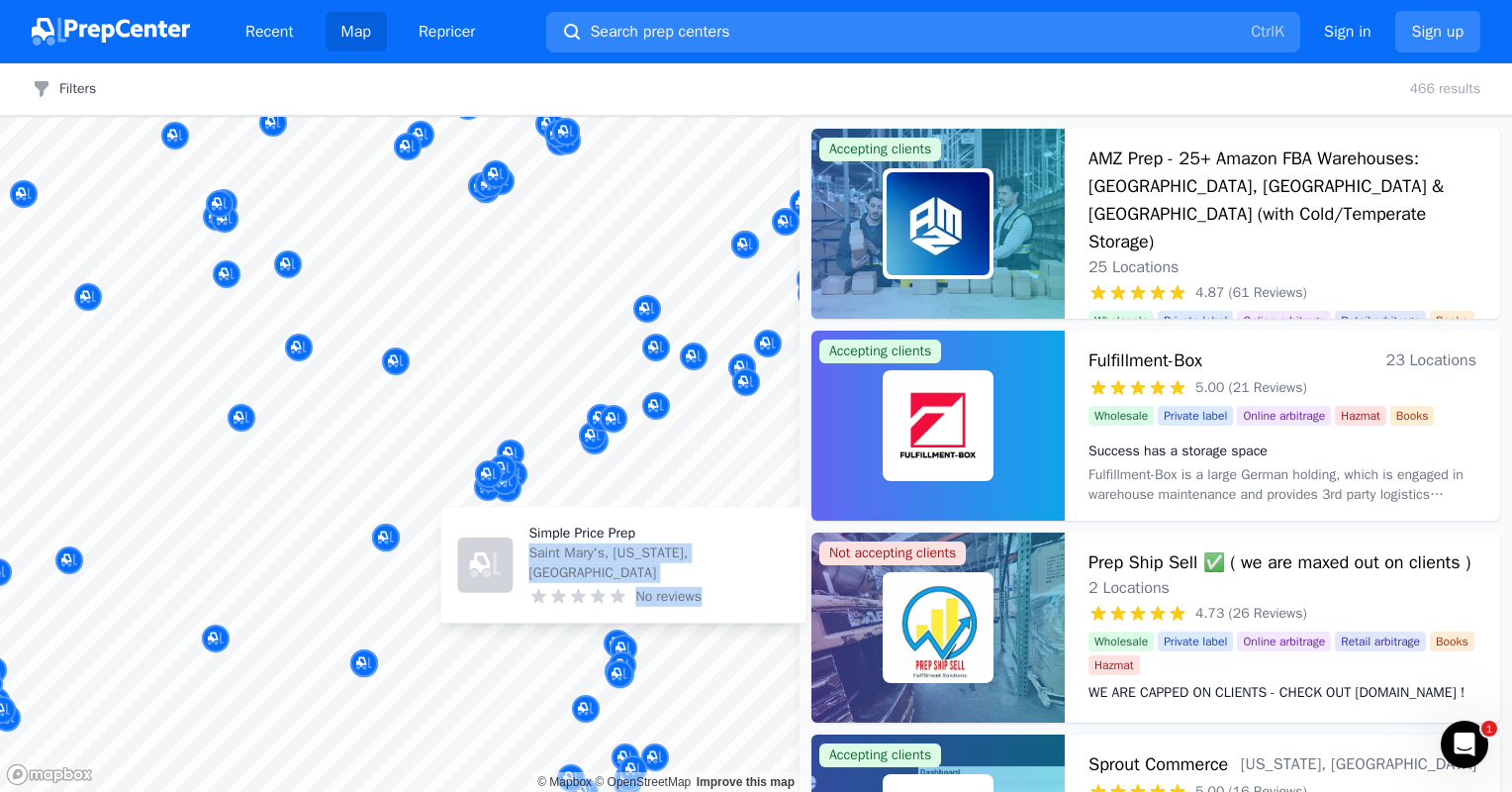 drag, startPoint x: 677, startPoint y: 638, endPoint x: 670, endPoint y: 541, distance: 97.25225 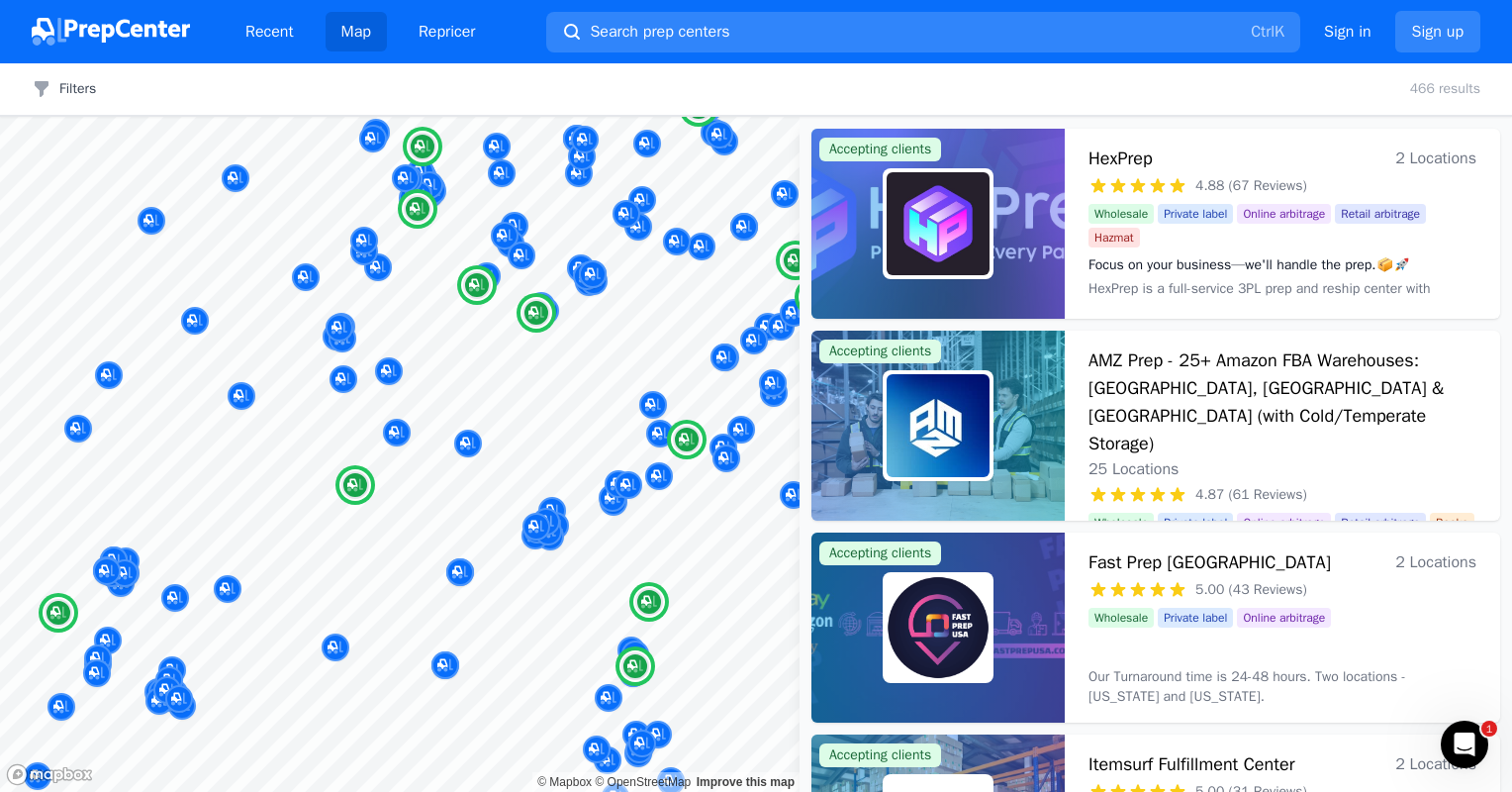click on "AMZ Prep - 25+ Amazon FBA Warehouses: [GEOGRAPHIC_DATA], [GEOGRAPHIC_DATA] & [GEOGRAPHIC_DATA] (with Cold/Temperate Storage)" at bounding box center (1282, 402) 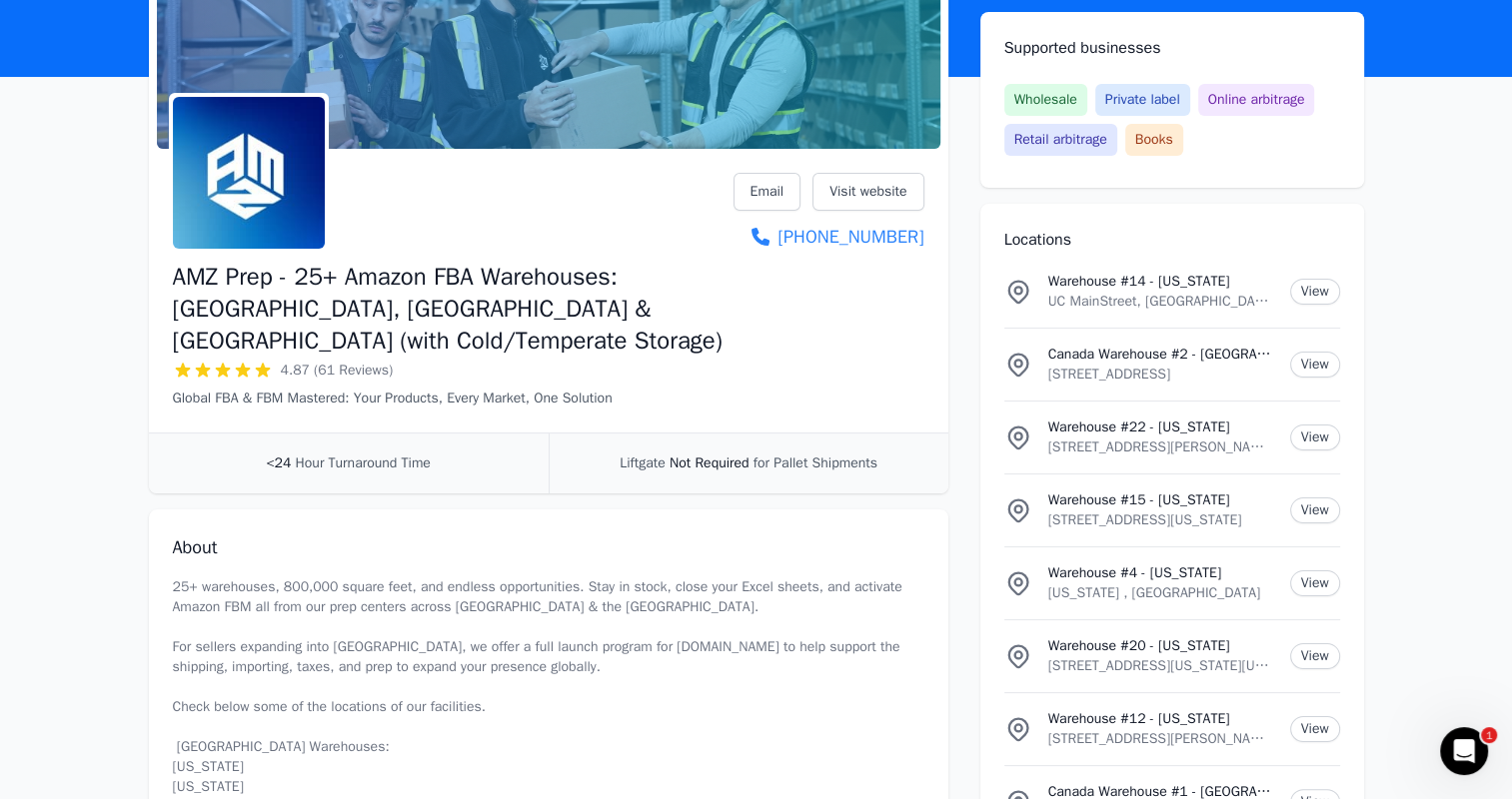scroll, scrollTop: 182, scrollLeft: 0, axis: vertical 